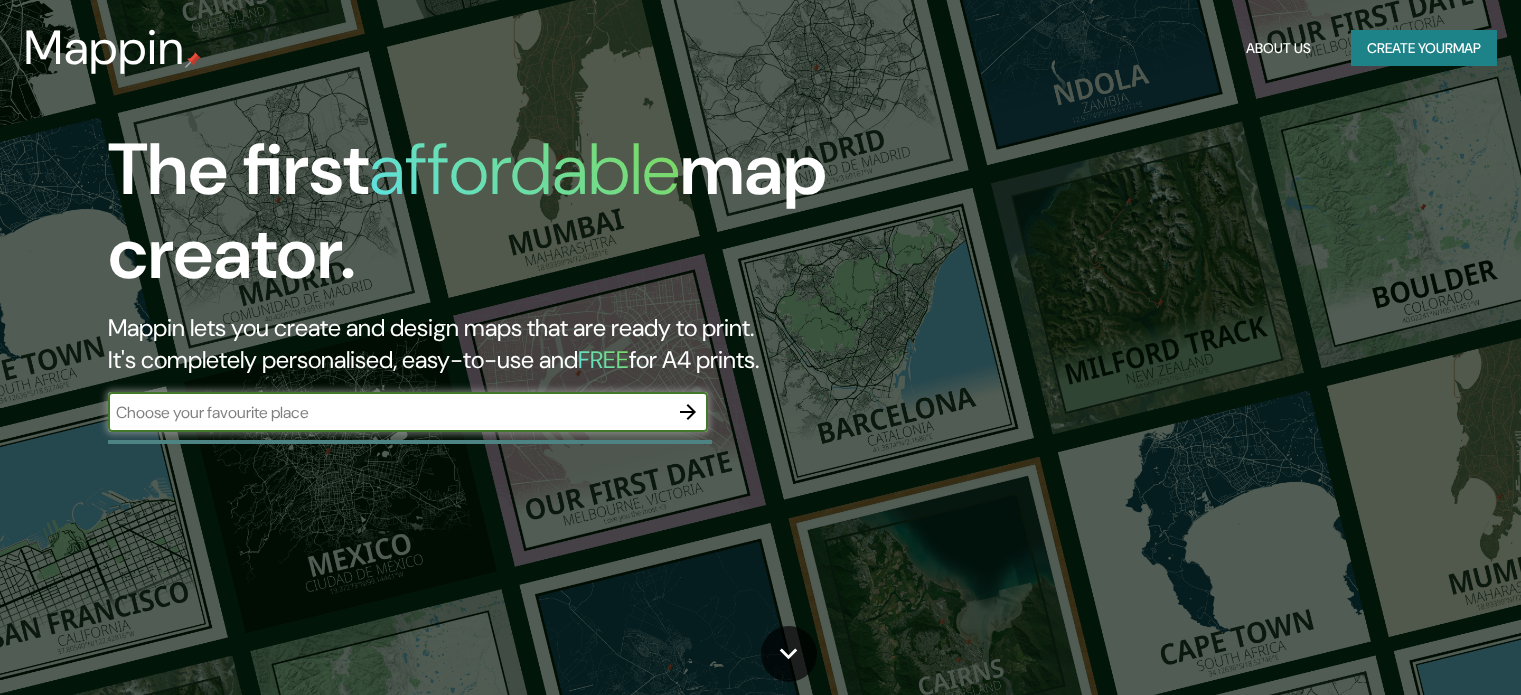 click at bounding box center [388, 412] 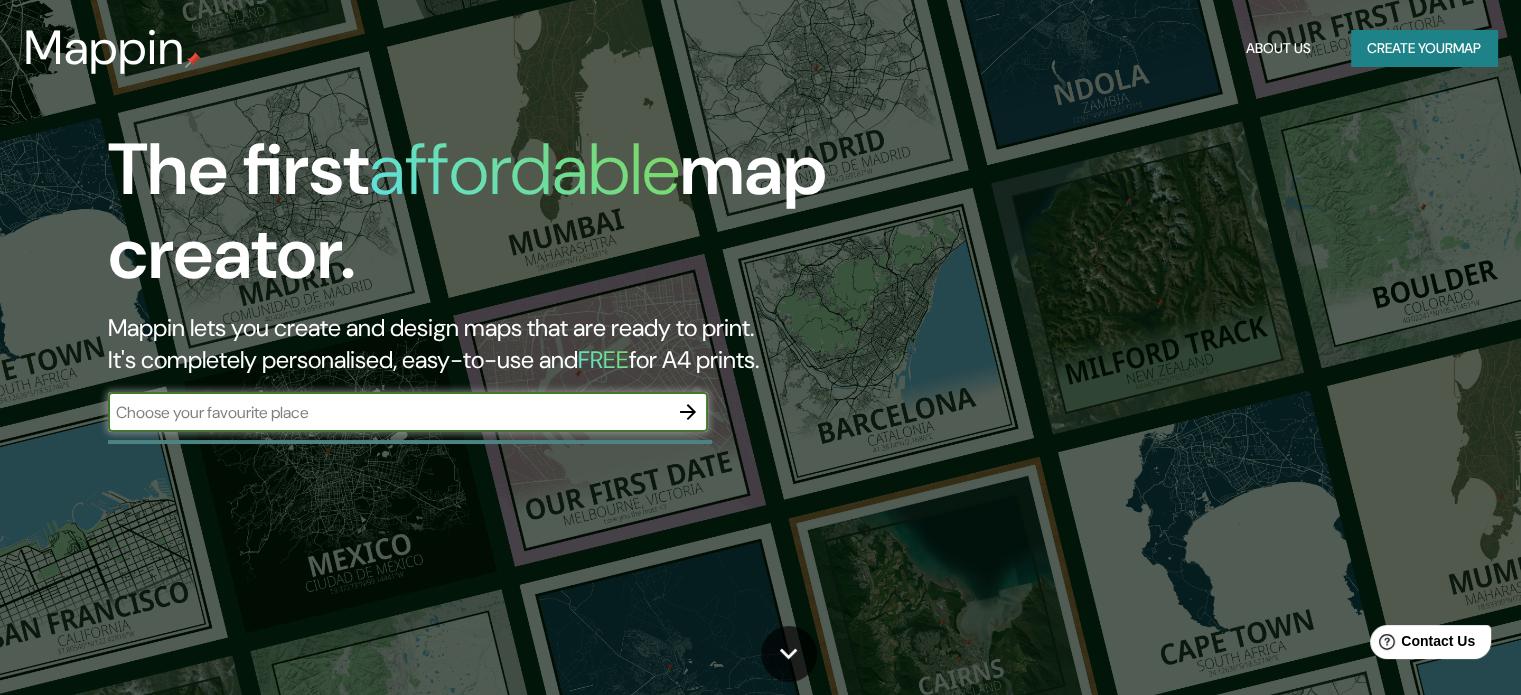 scroll, scrollTop: 0, scrollLeft: 0, axis: both 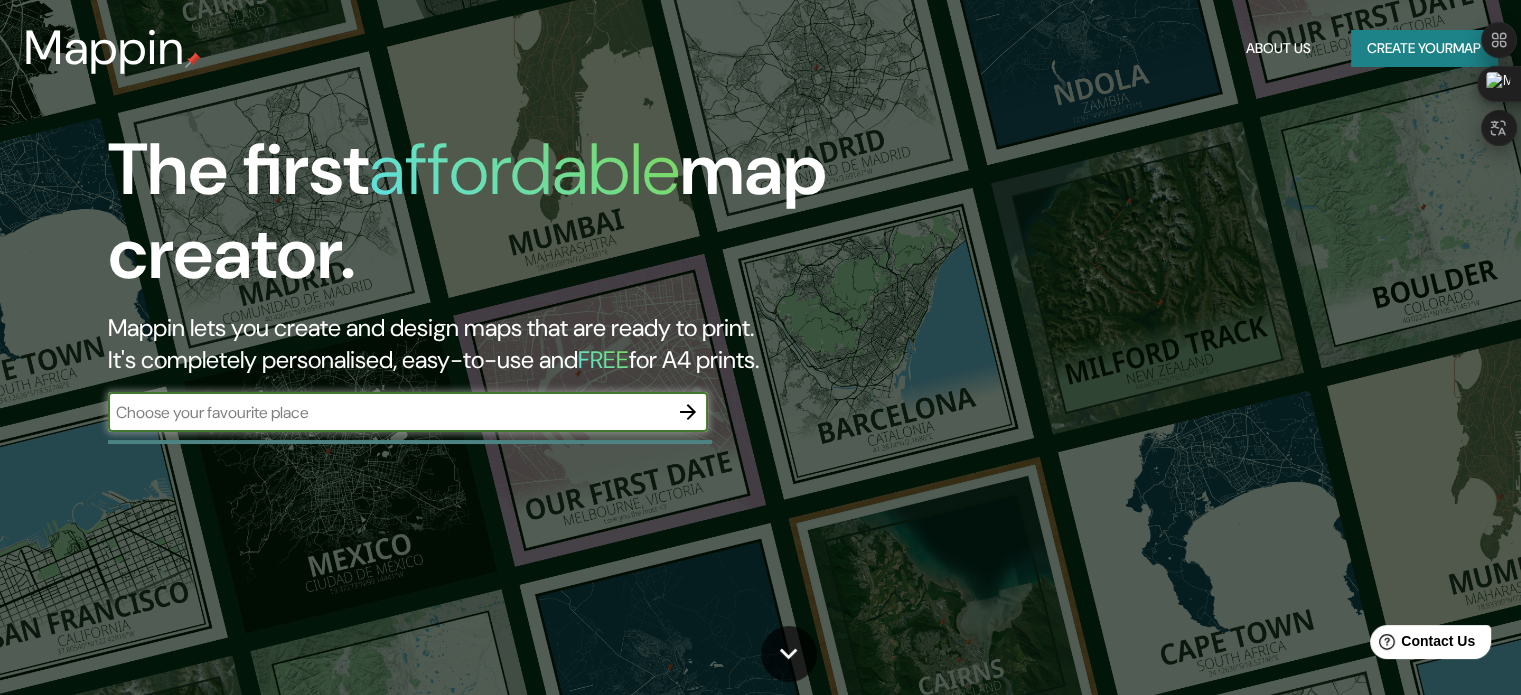click at bounding box center (388, 412) 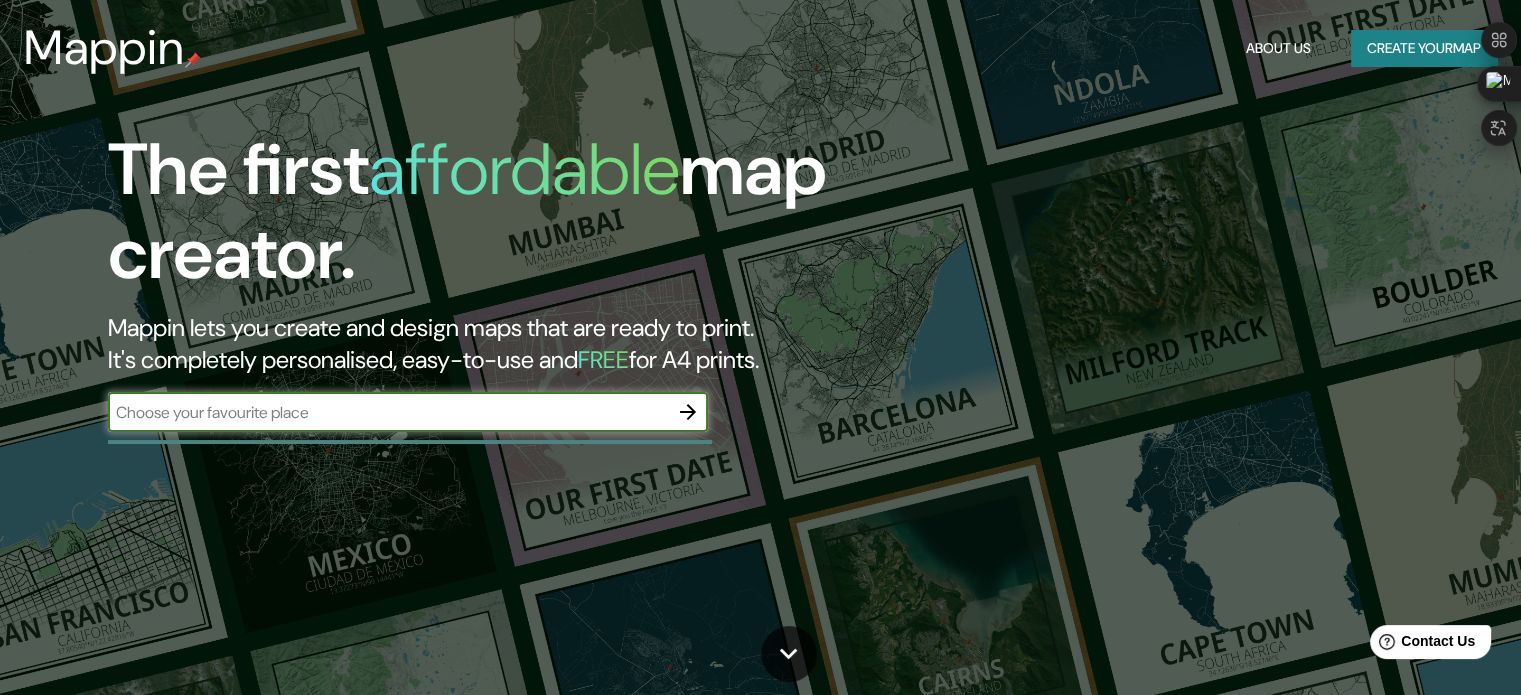 click at bounding box center [388, 412] 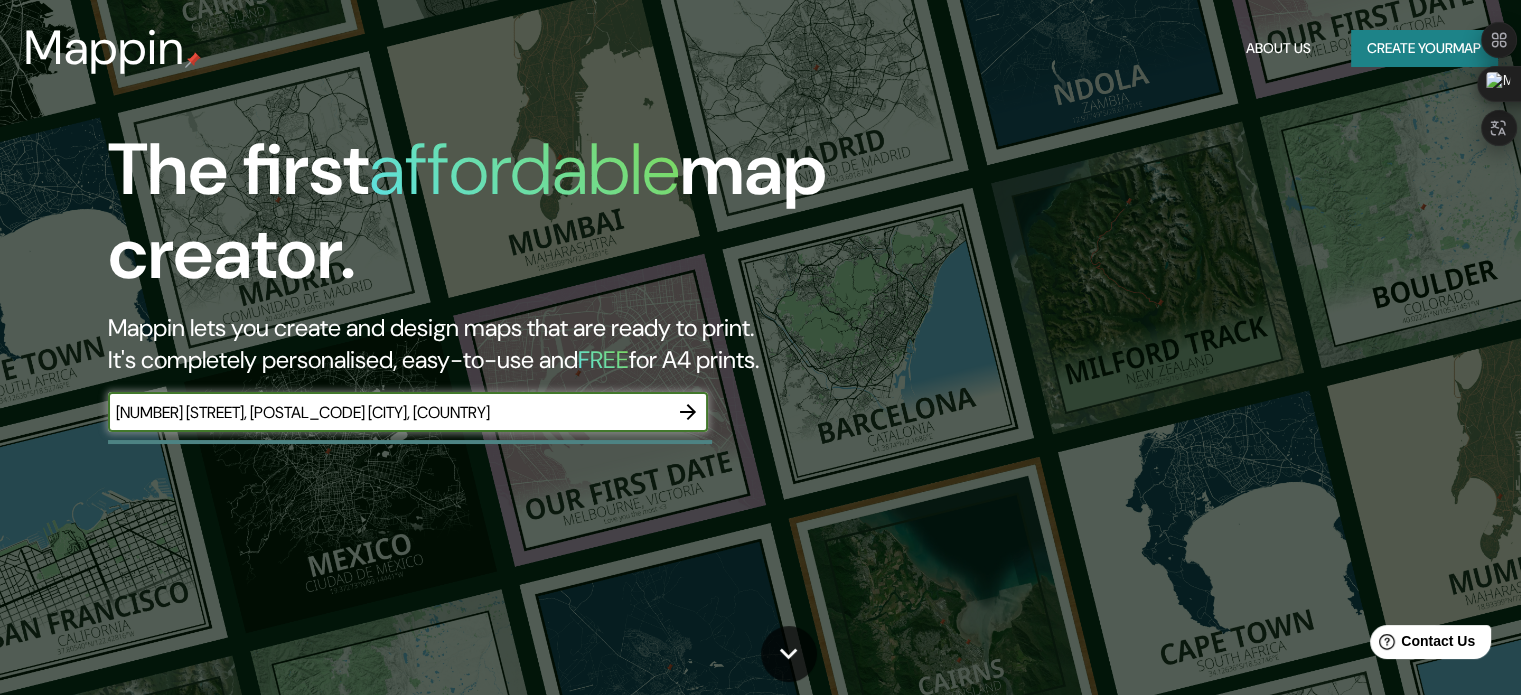 type on "[NUMBER] [STREET], [POSTAL_CODE] [CITY], [COUNTRY]" 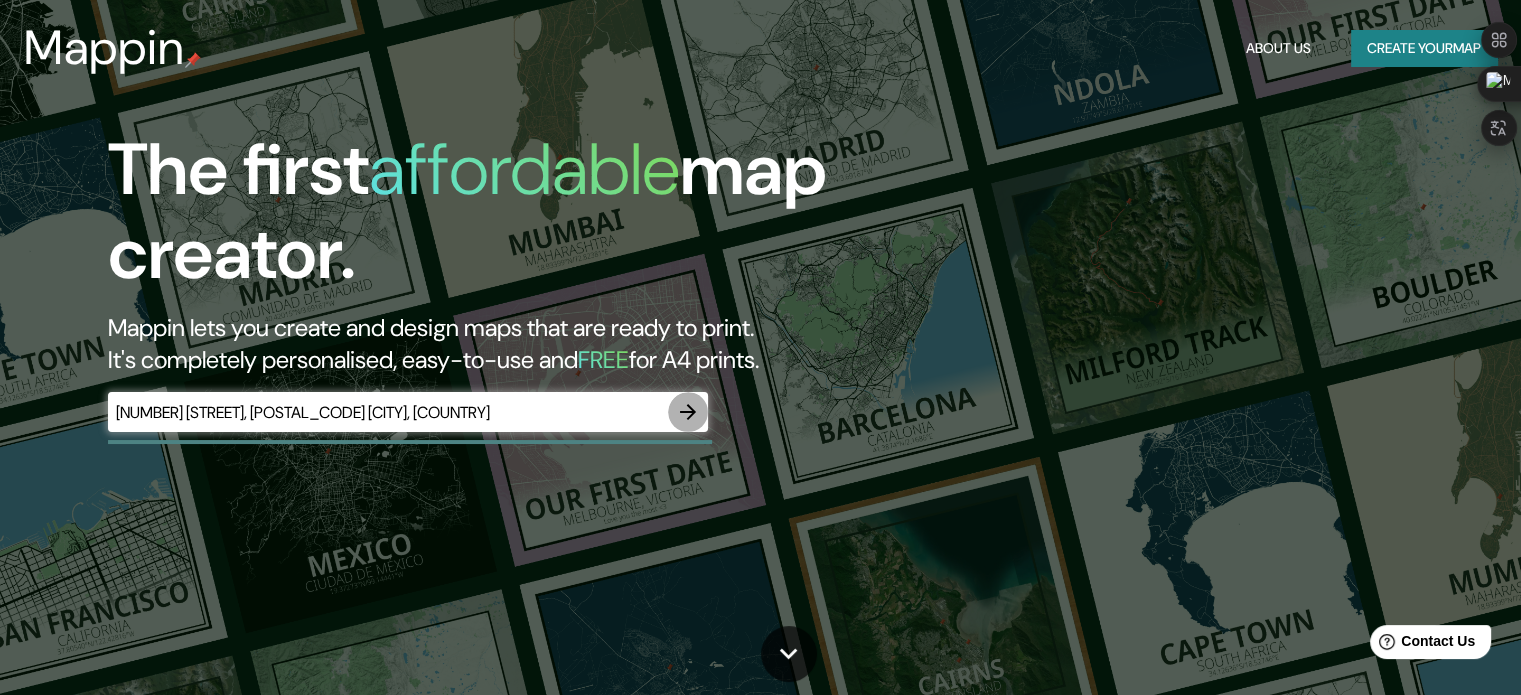 click 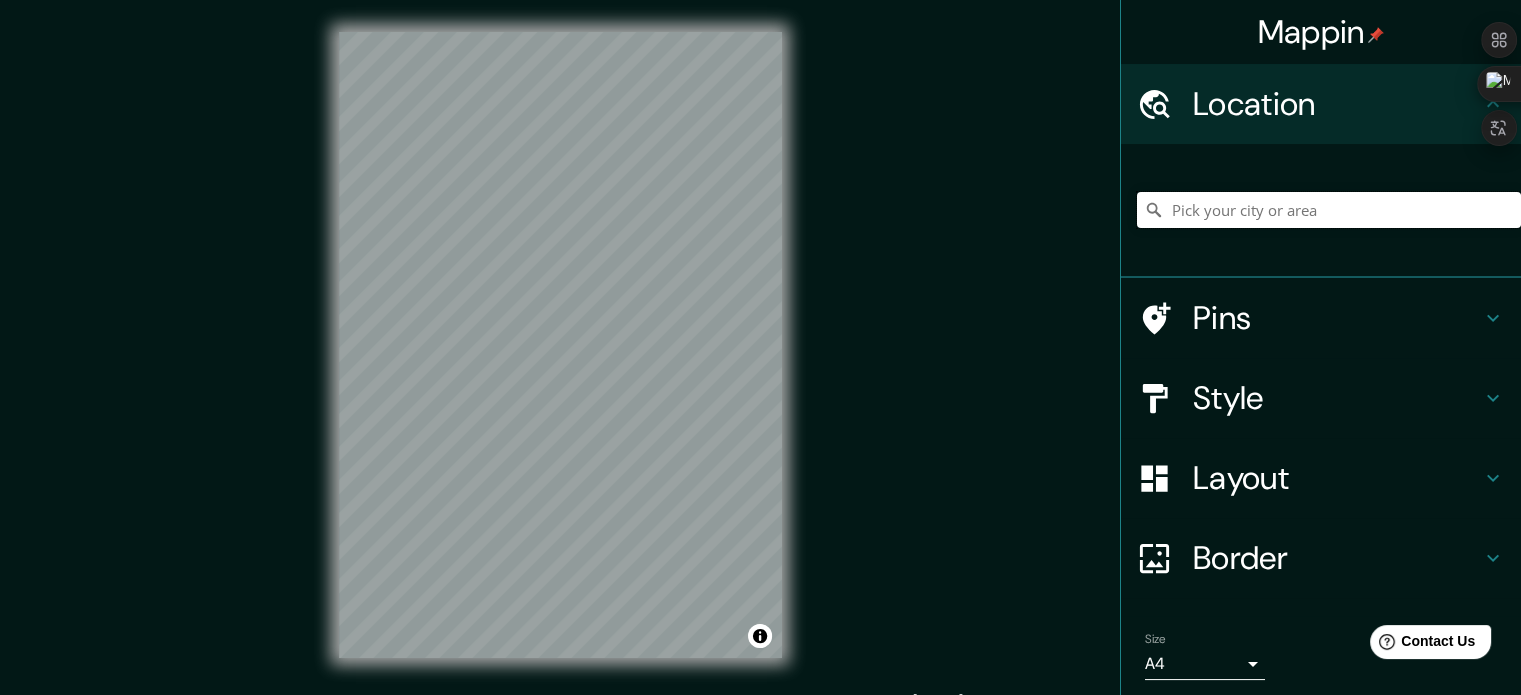 click at bounding box center [1329, 210] 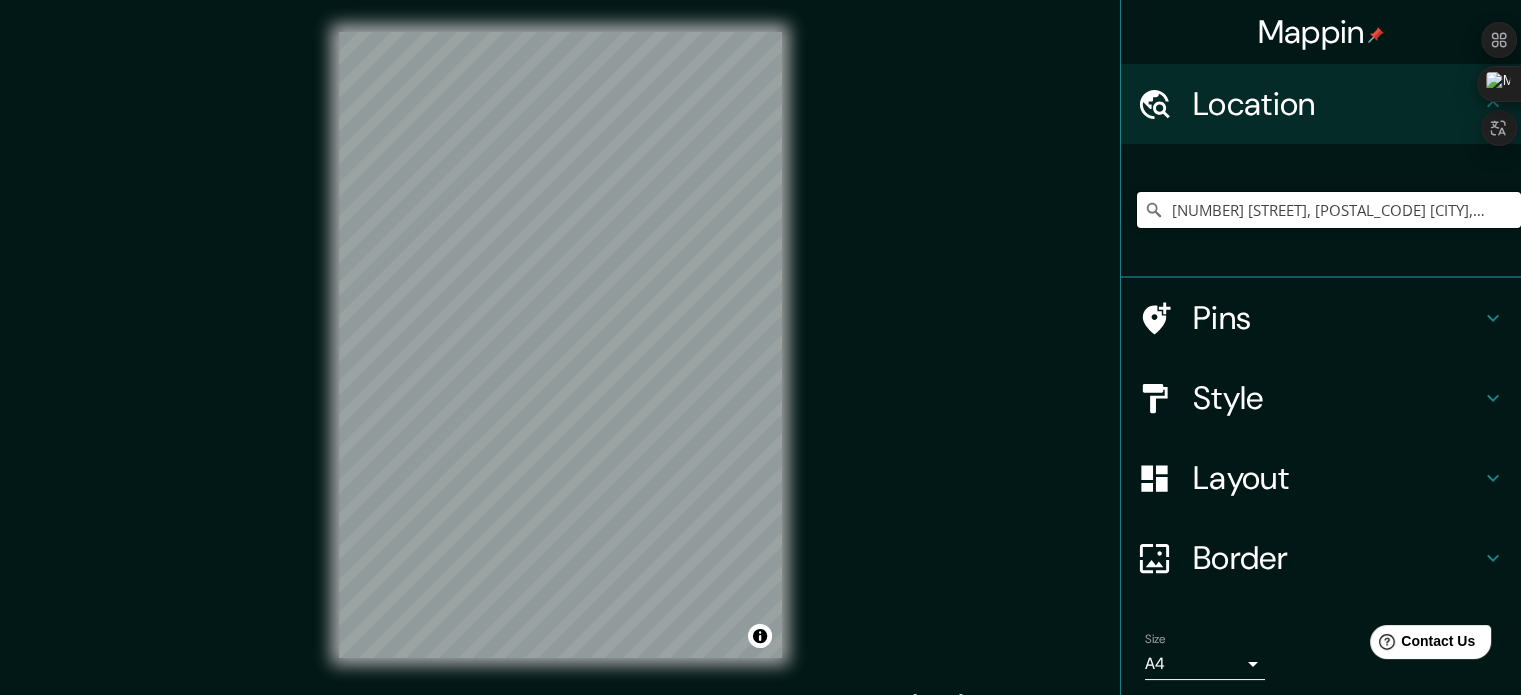 scroll, scrollTop: 0, scrollLeft: 4, axis: horizontal 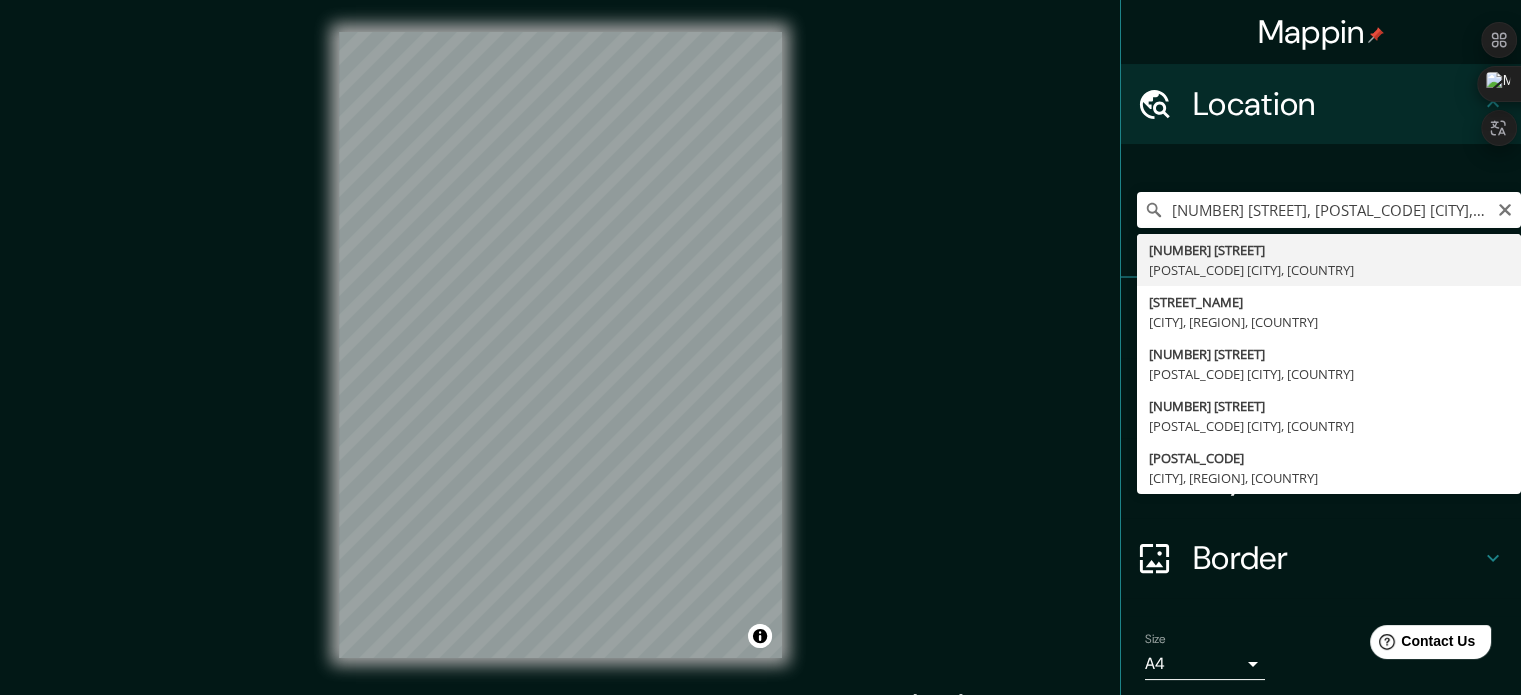type on "[NUMBER] [STREET], [POSTAL_CODE] [CITY], [COUNTRY]" 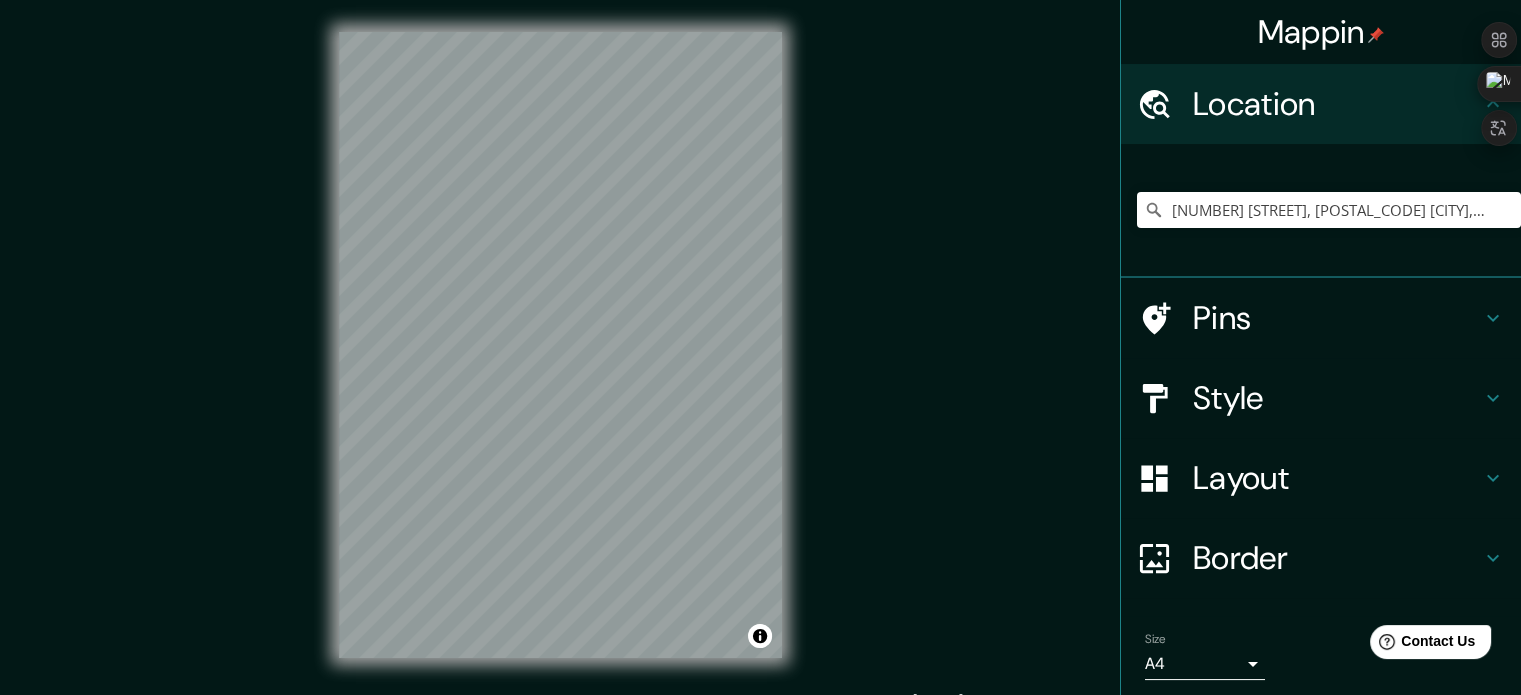 click on "Style" at bounding box center [1337, 398] 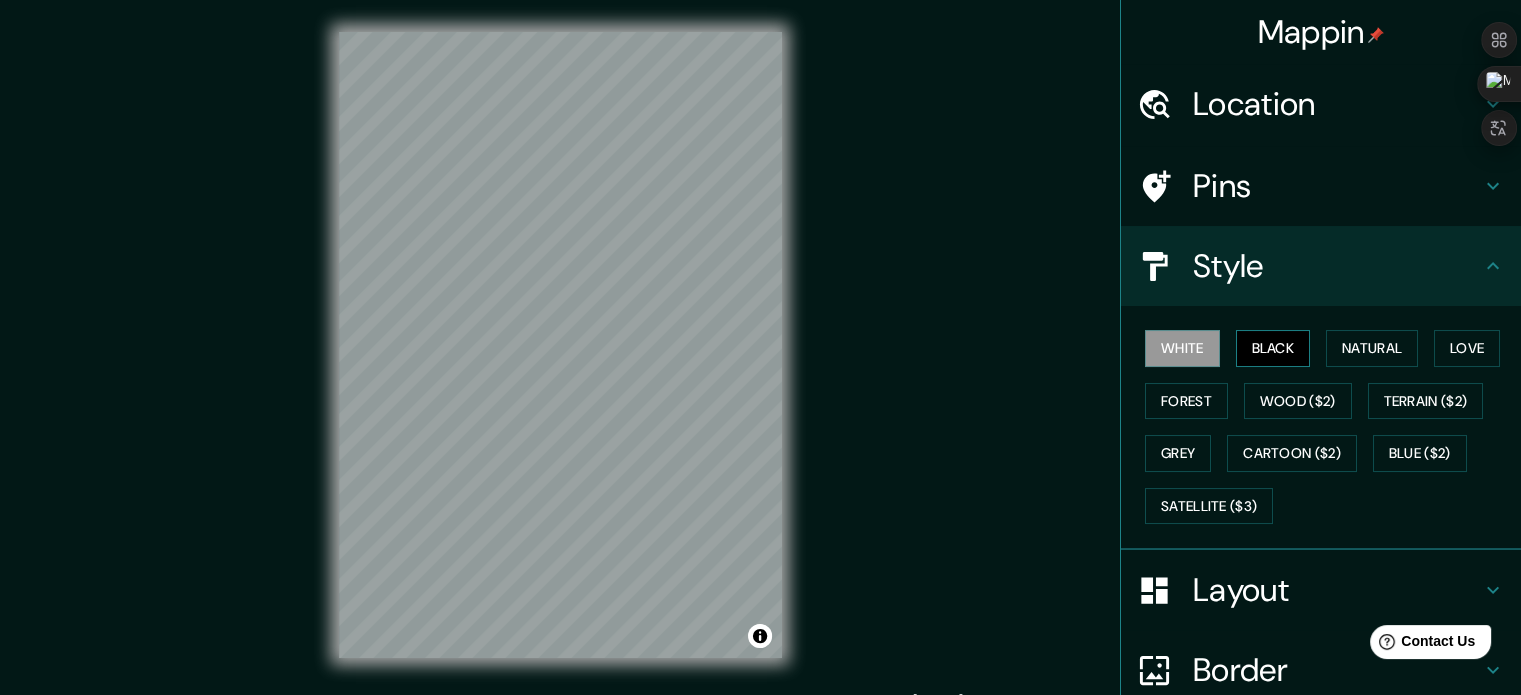 click on "Black" at bounding box center (1273, 348) 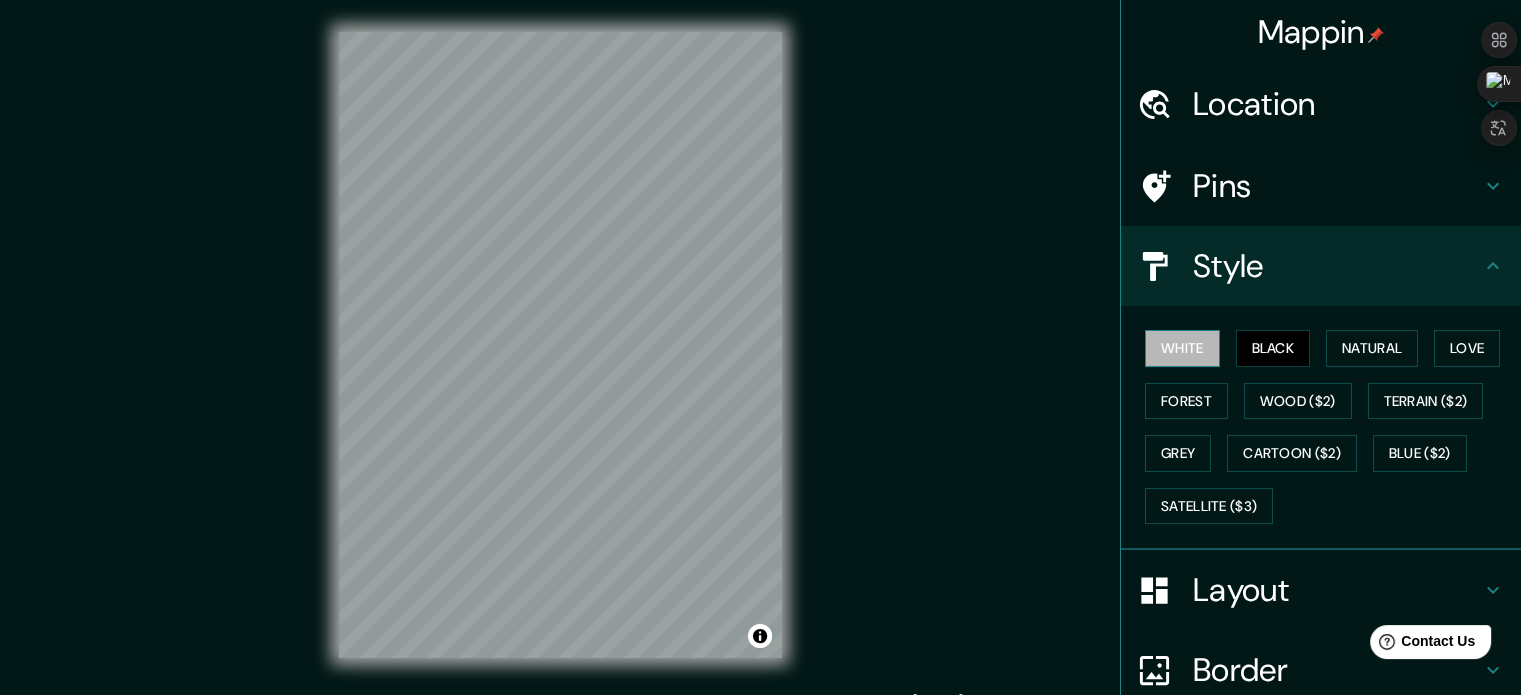 click on "White" at bounding box center [1182, 348] 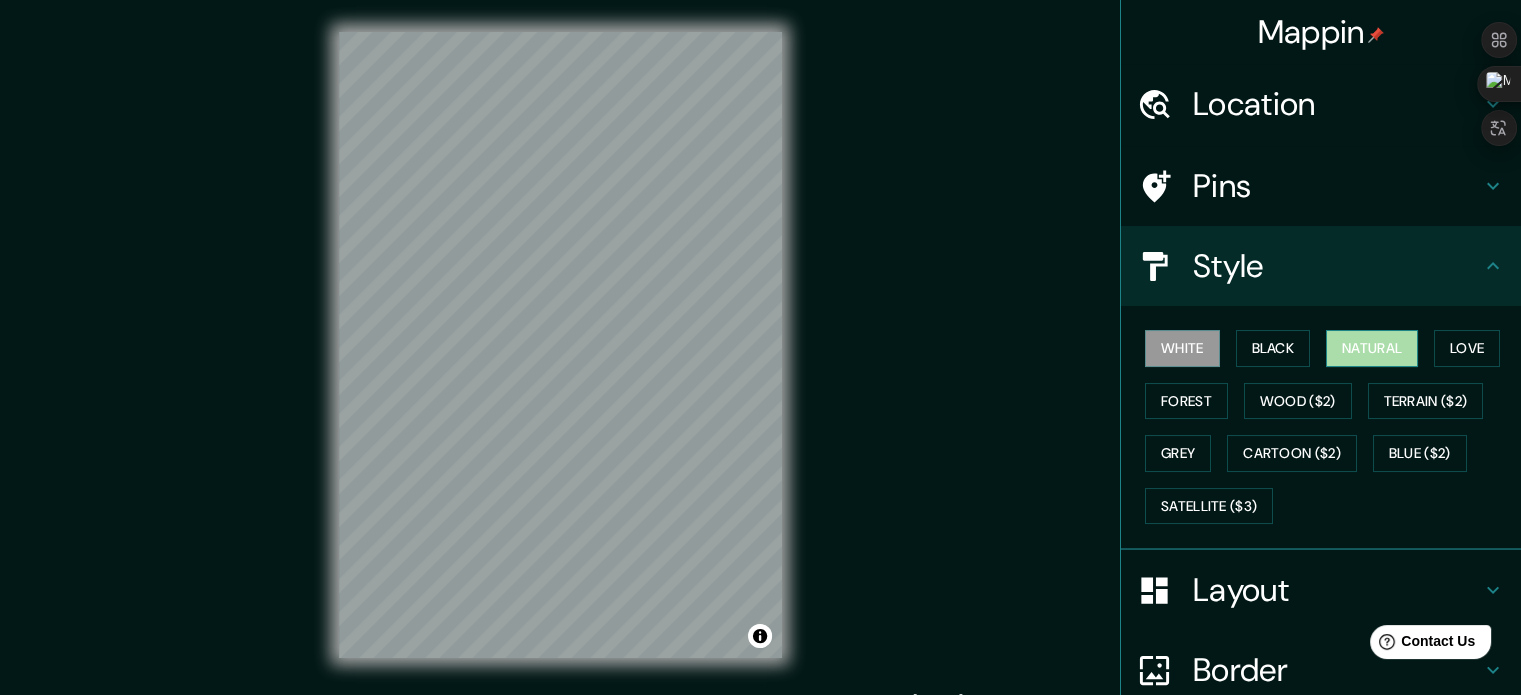 click on "Natural" at bounding box center (1372, 348) 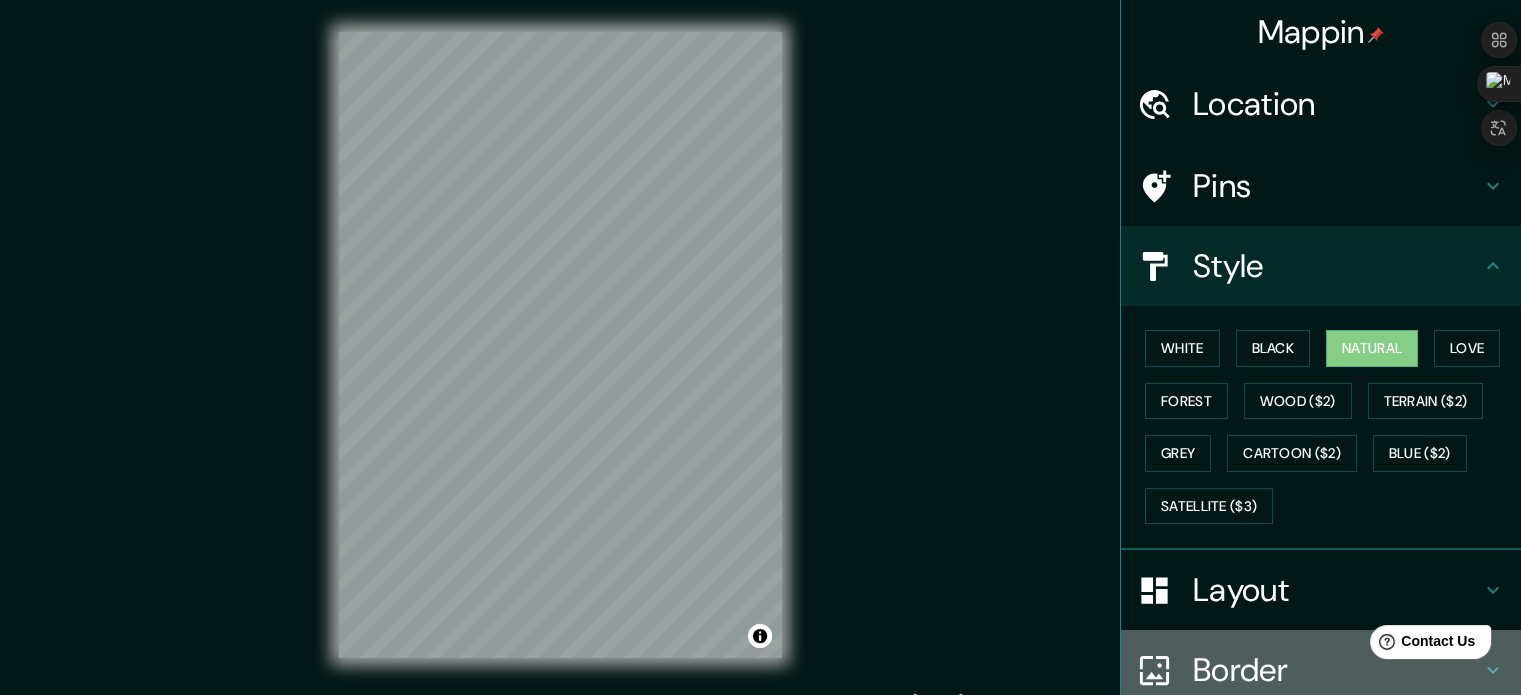 click on "Border" at bounding box center (1337, 670) 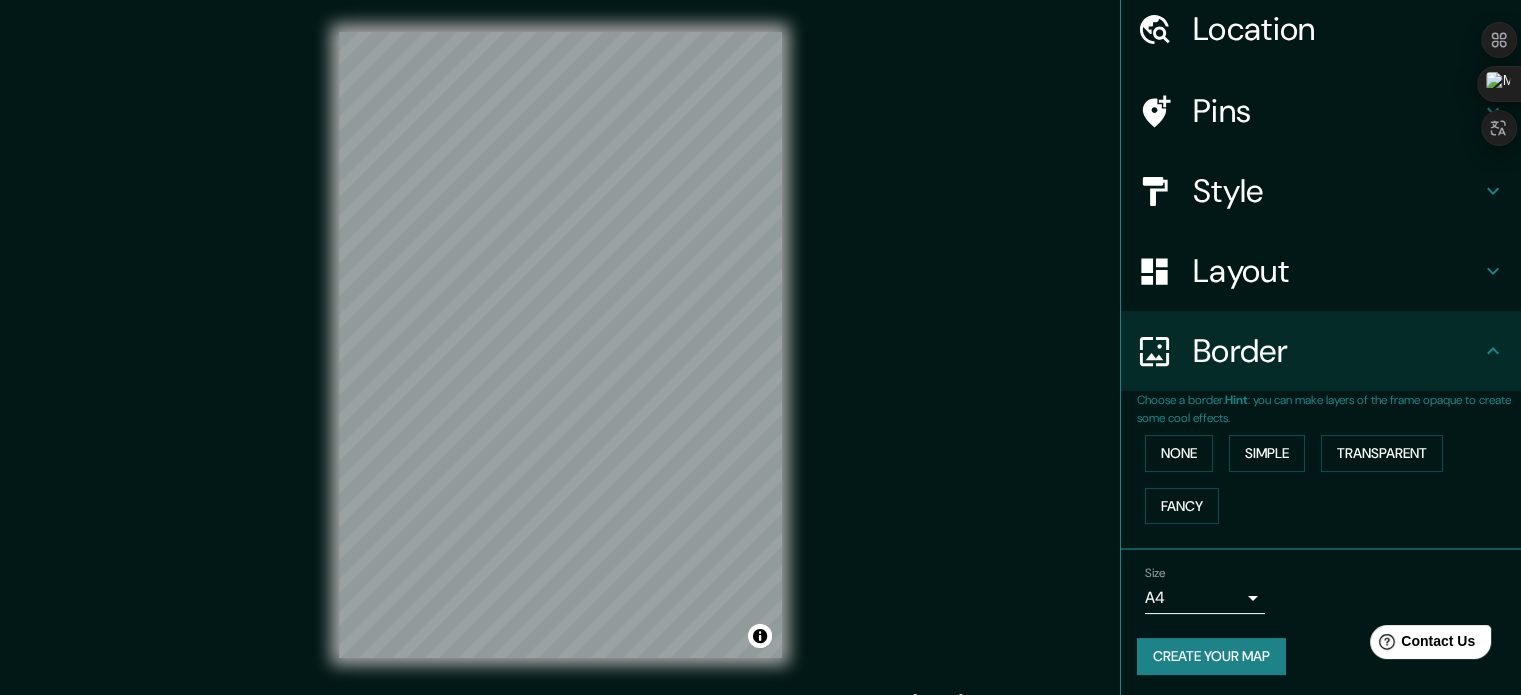 scroll, scrollTop: 76, scrollLeft: 0, axis: vertical 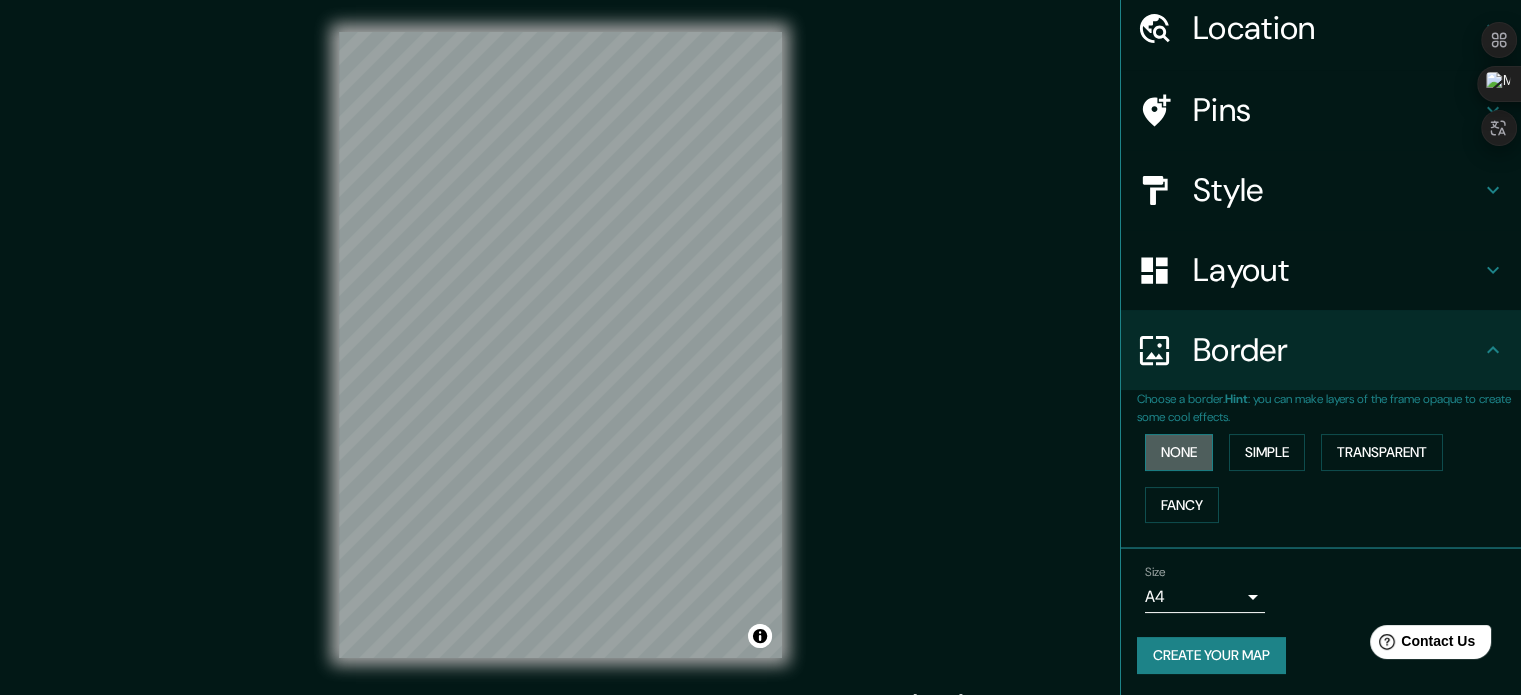 click on "None" at bounding box center (1179, 452) 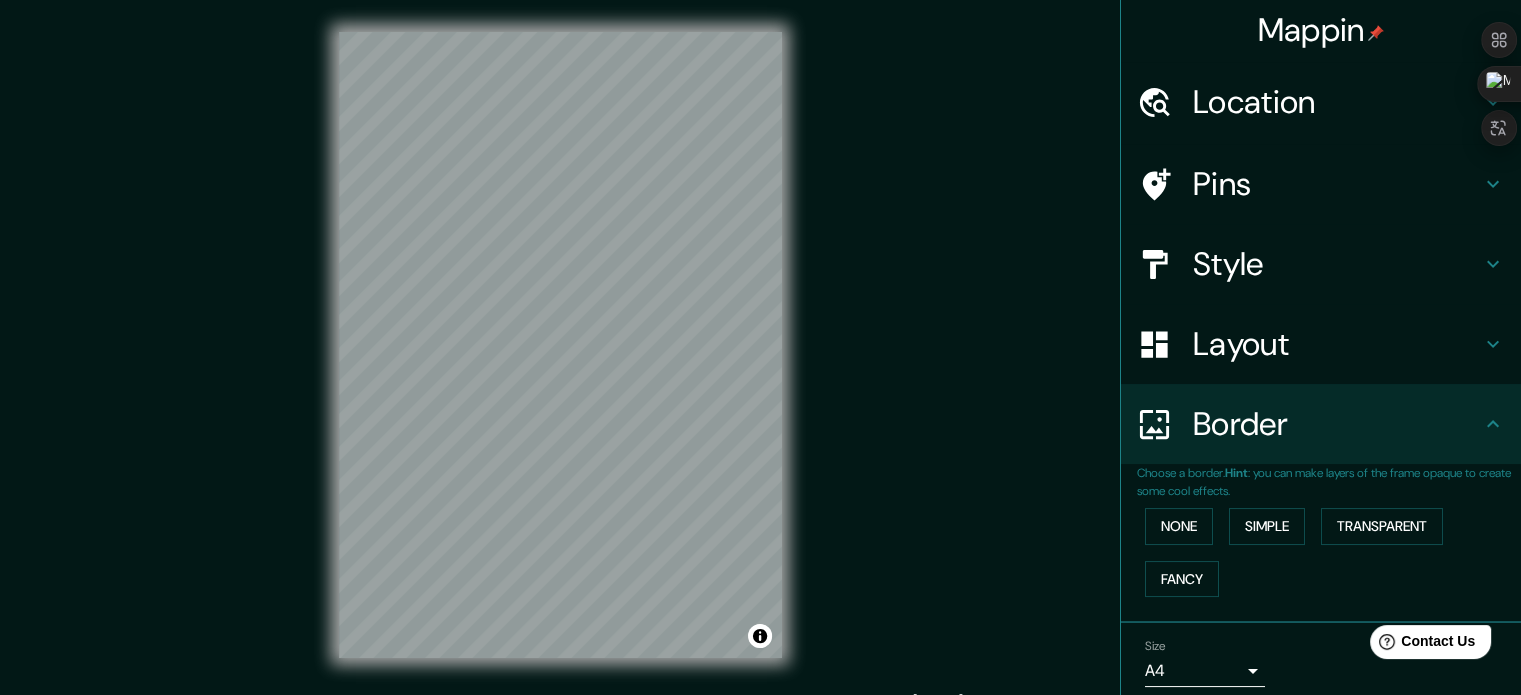 scroll, scrollTop: 0, scrollLeft: 0, axis: both 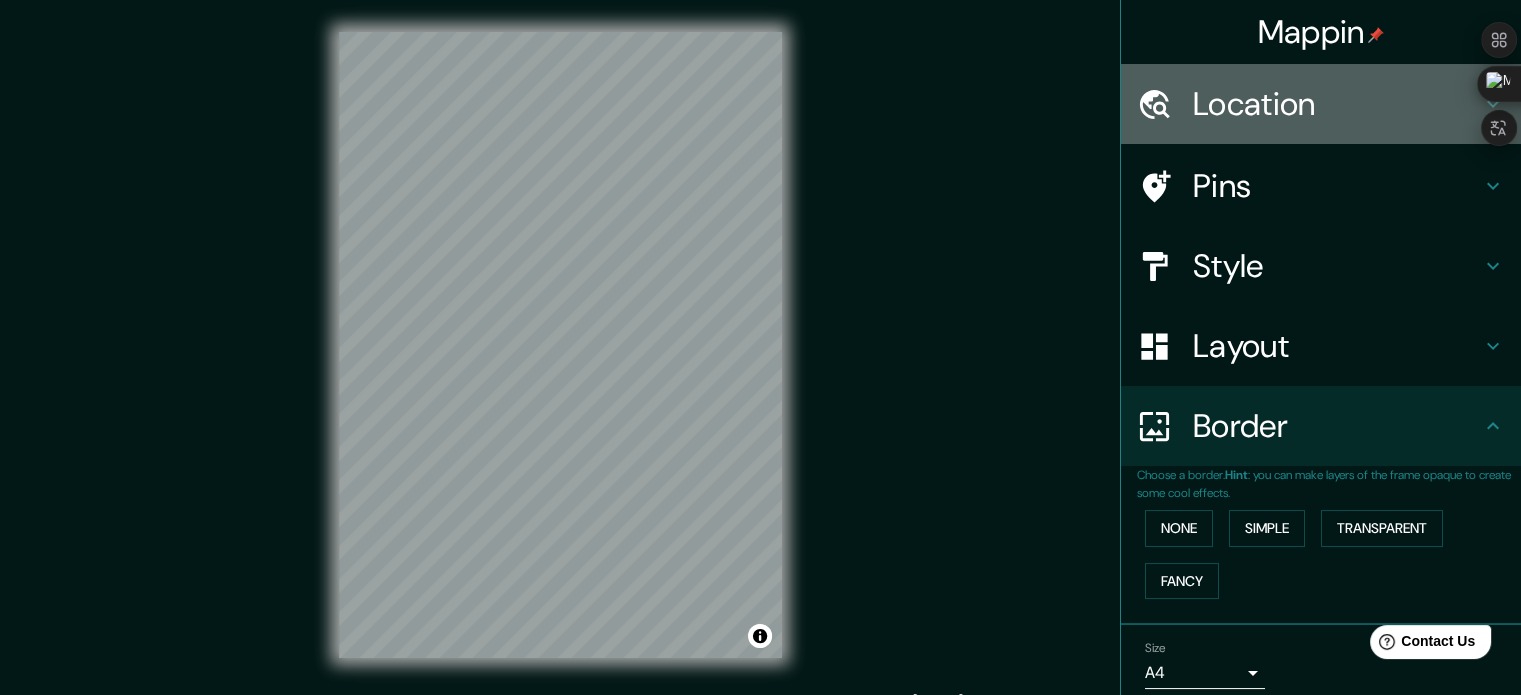 click on "Location" at bounding box center [1337, 104] 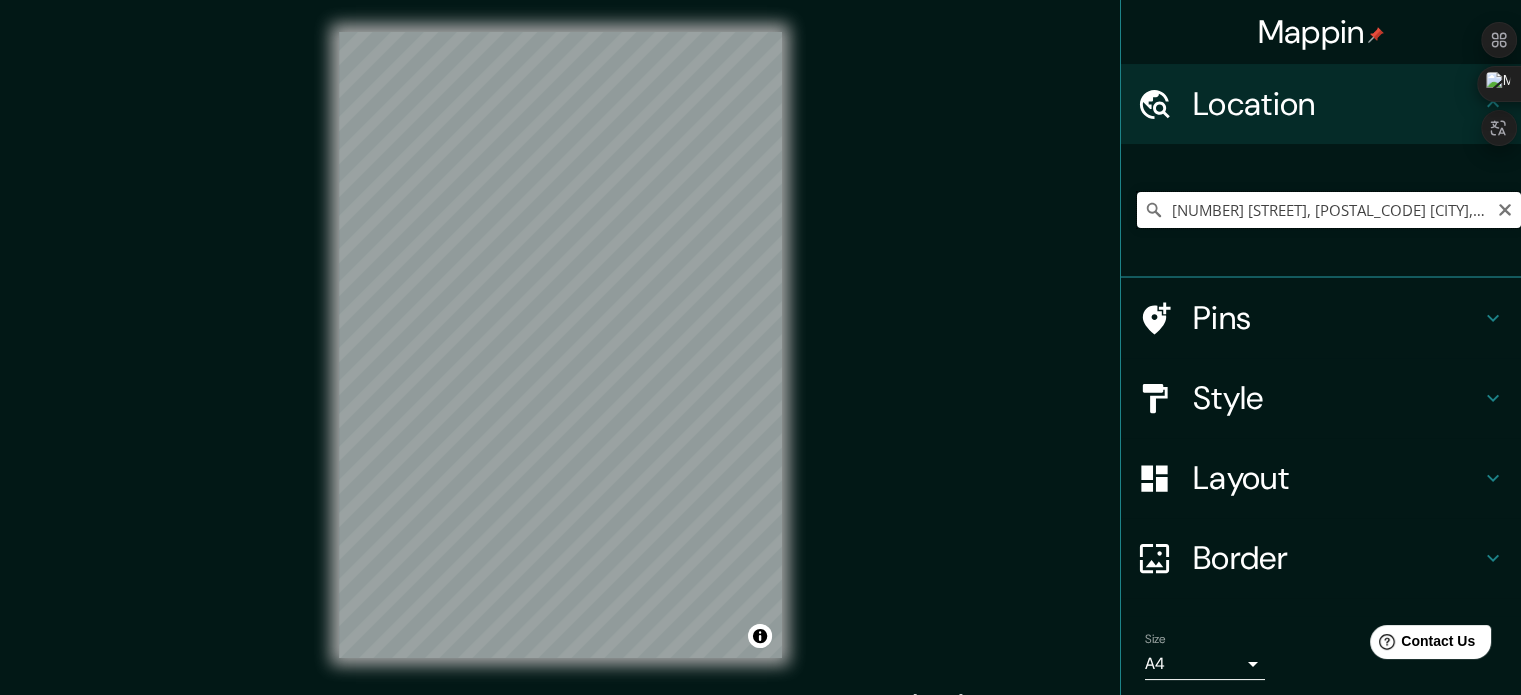 click on "[NUMBER] [STREET], [POSTAL_CODE] [CITY], [COUNTRY]" at bounding box center [1329, 210] 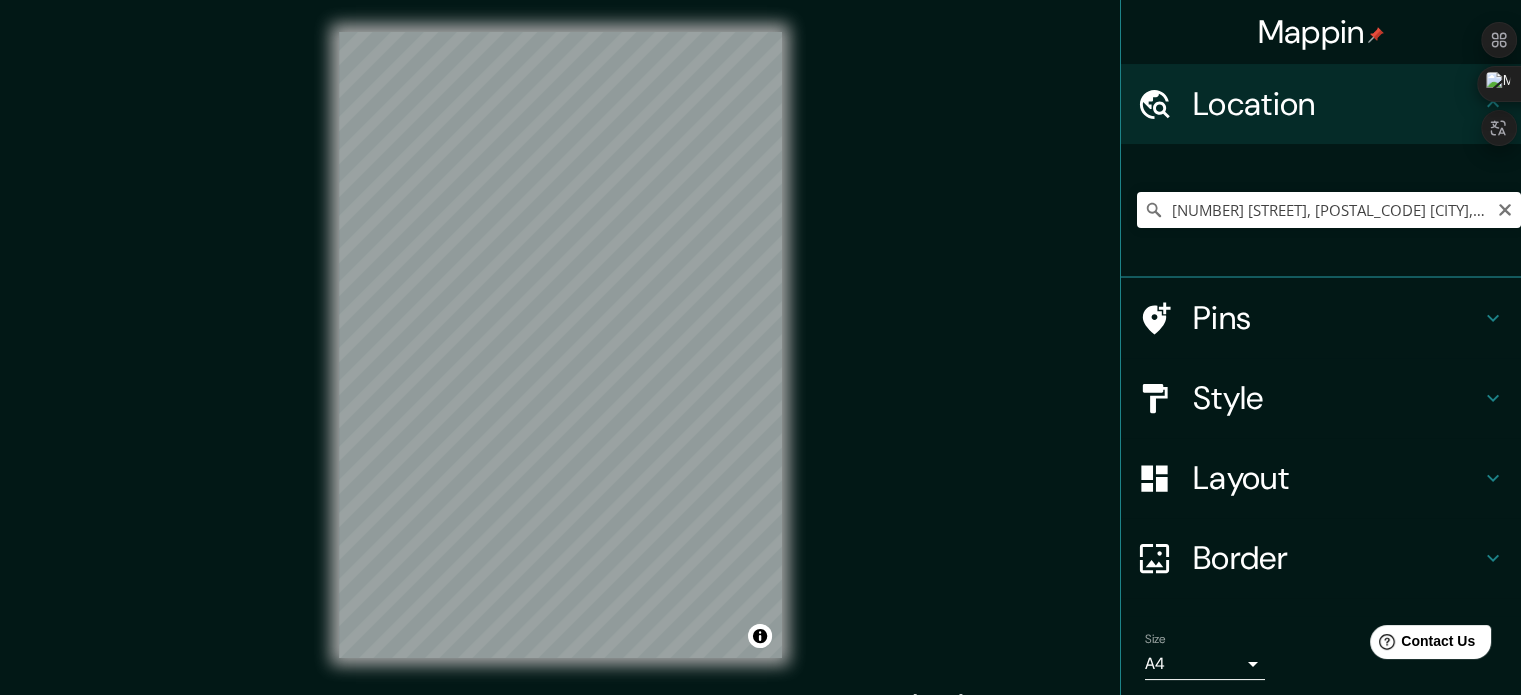 click 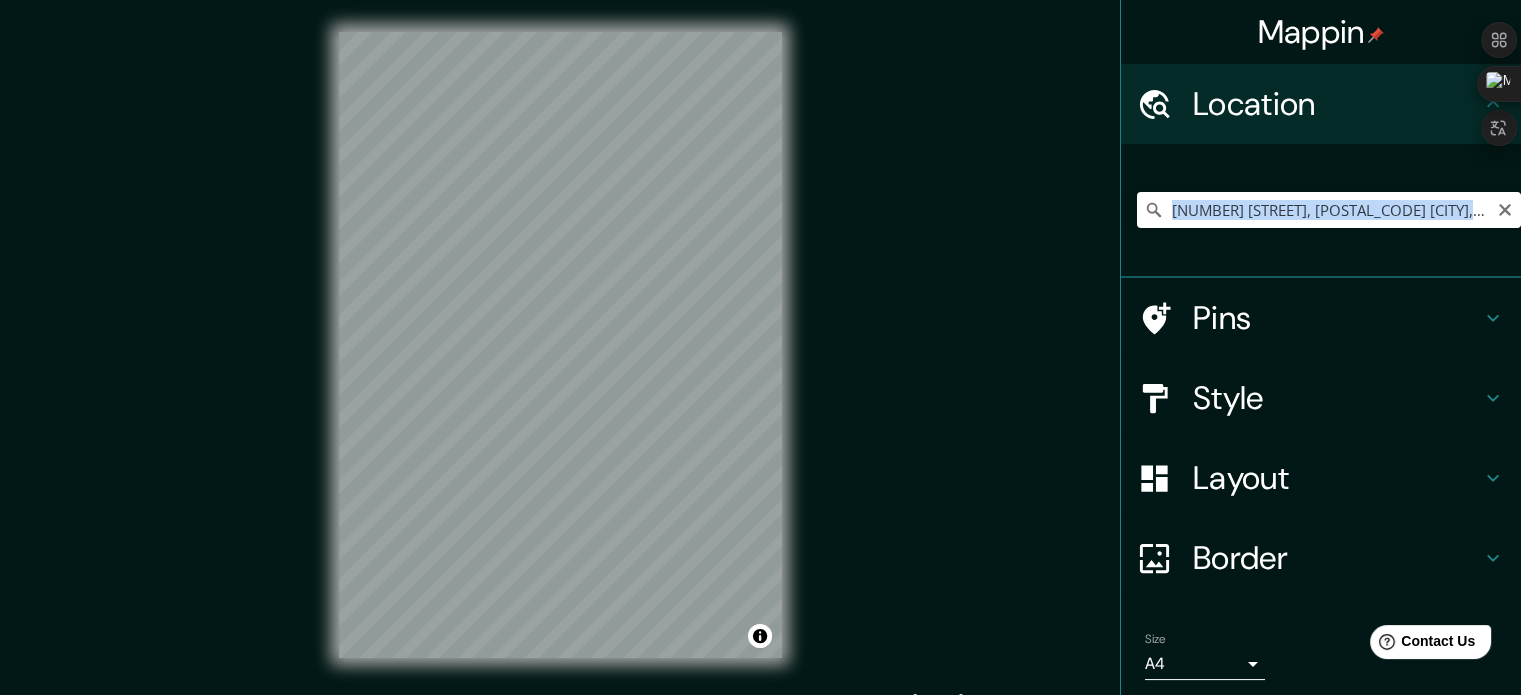 click 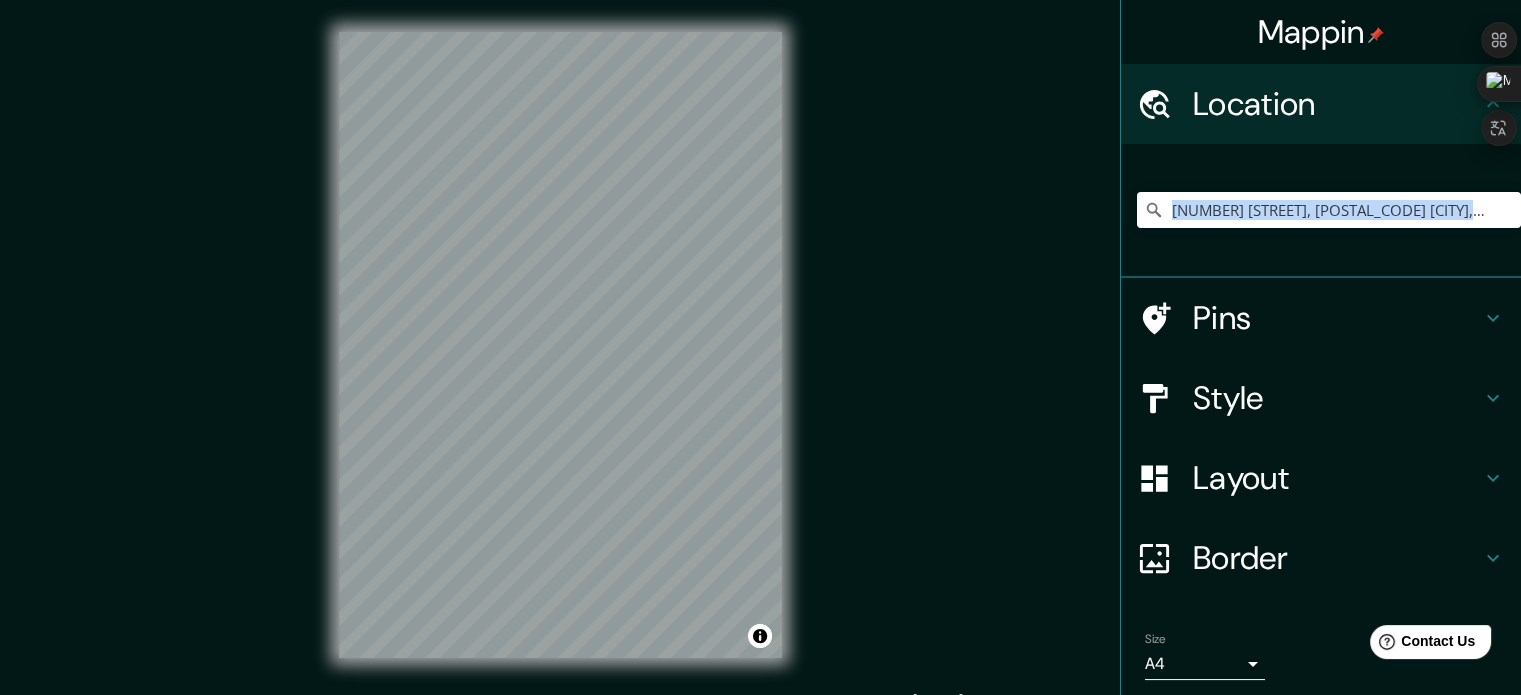 click on "Pins" at bounding box center (1337, 318) 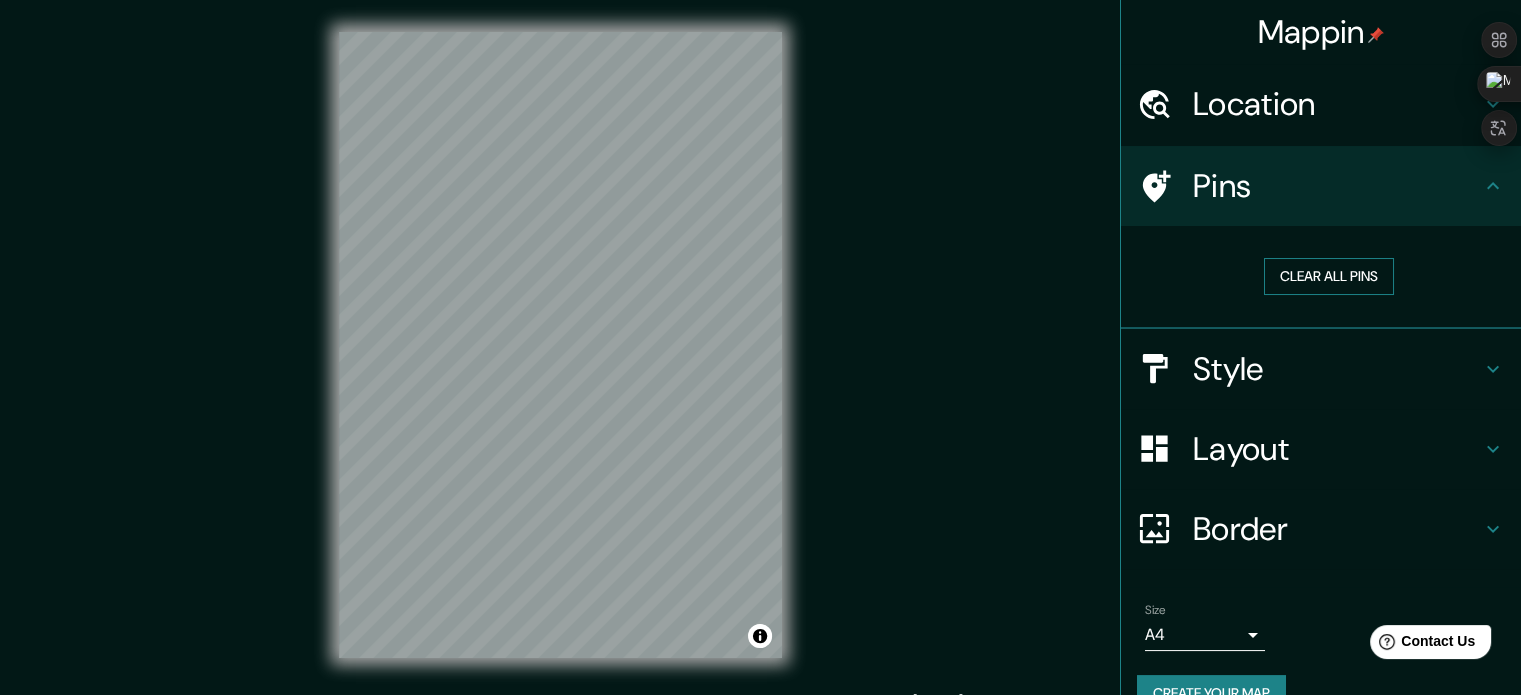 click on "Clear all pins" at bounding box center (1329, 276) 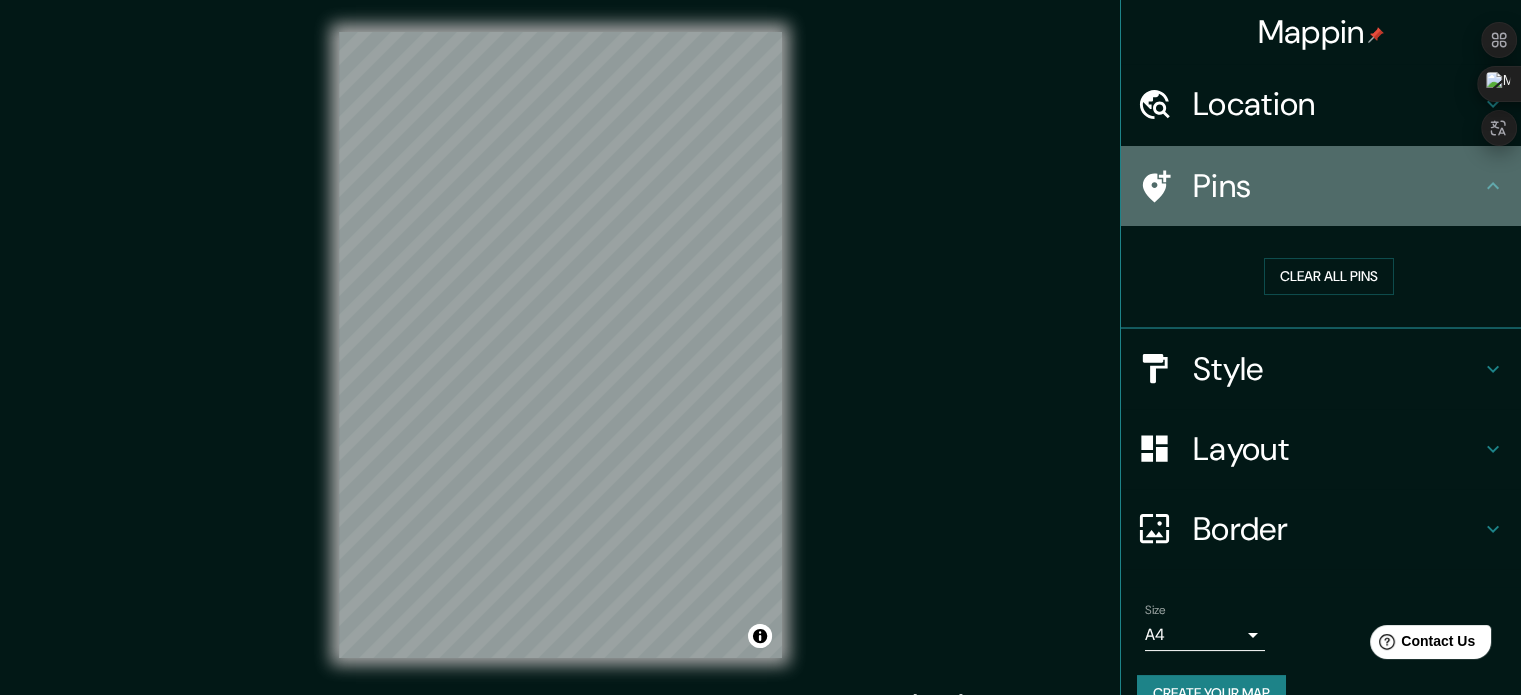 click on "Pins" at bounding box center (1337, 186) 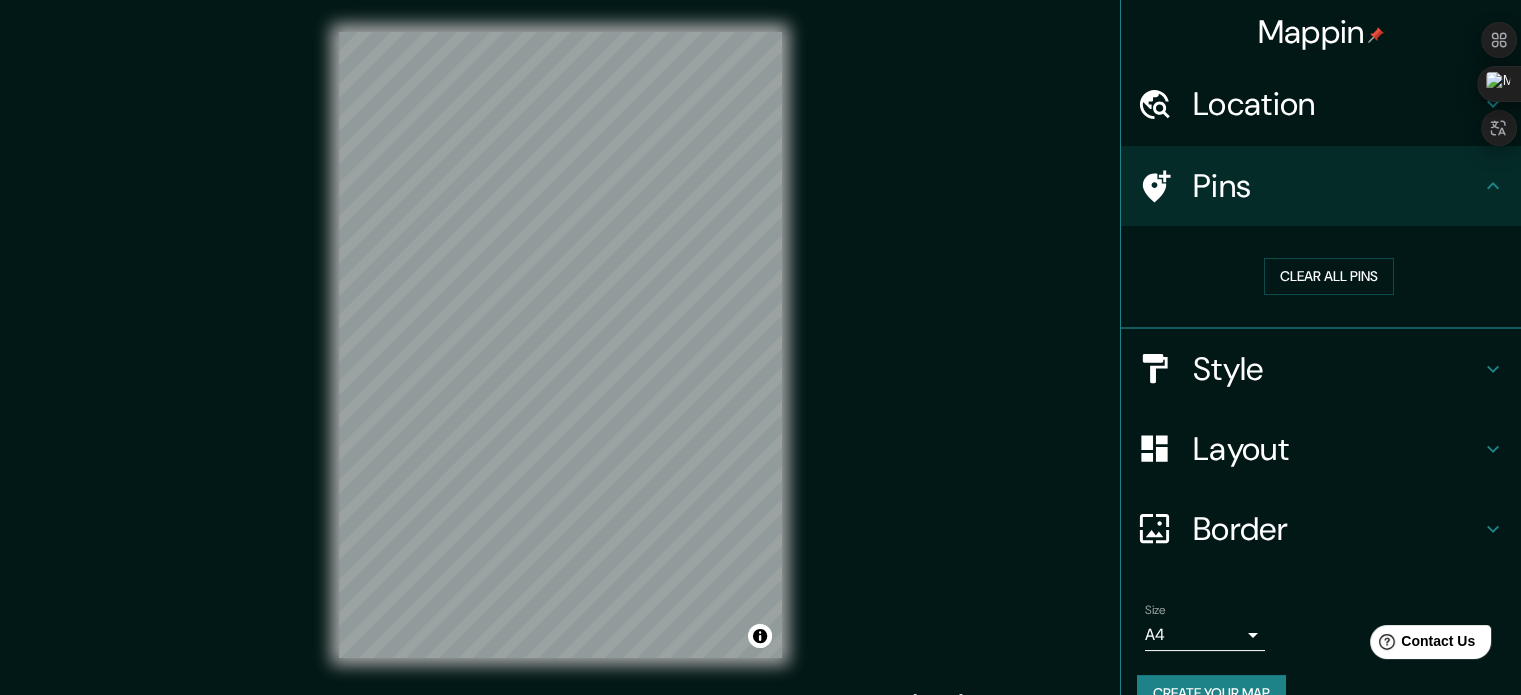 click on "Layout" at bounding box center [1337, 449] 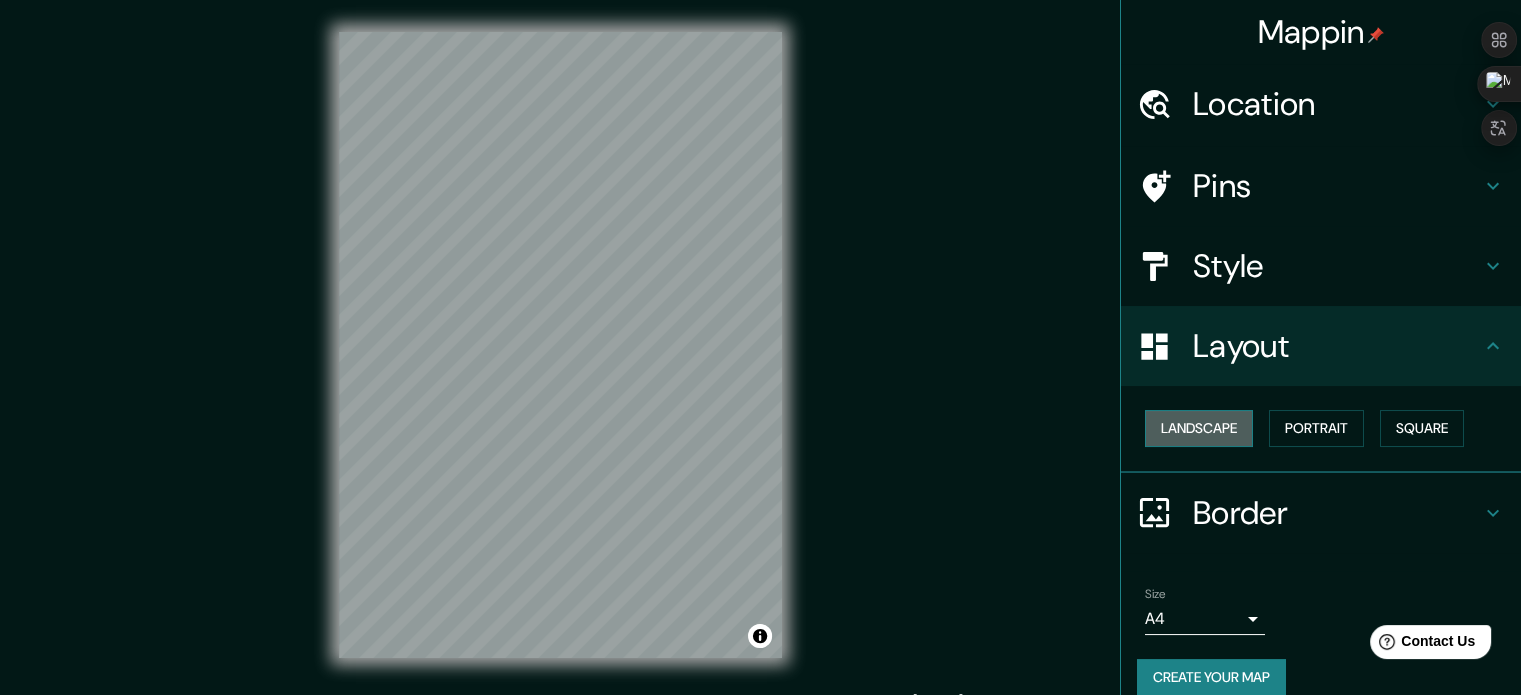 click on "Landscape" at bounding box center [1199, 428] 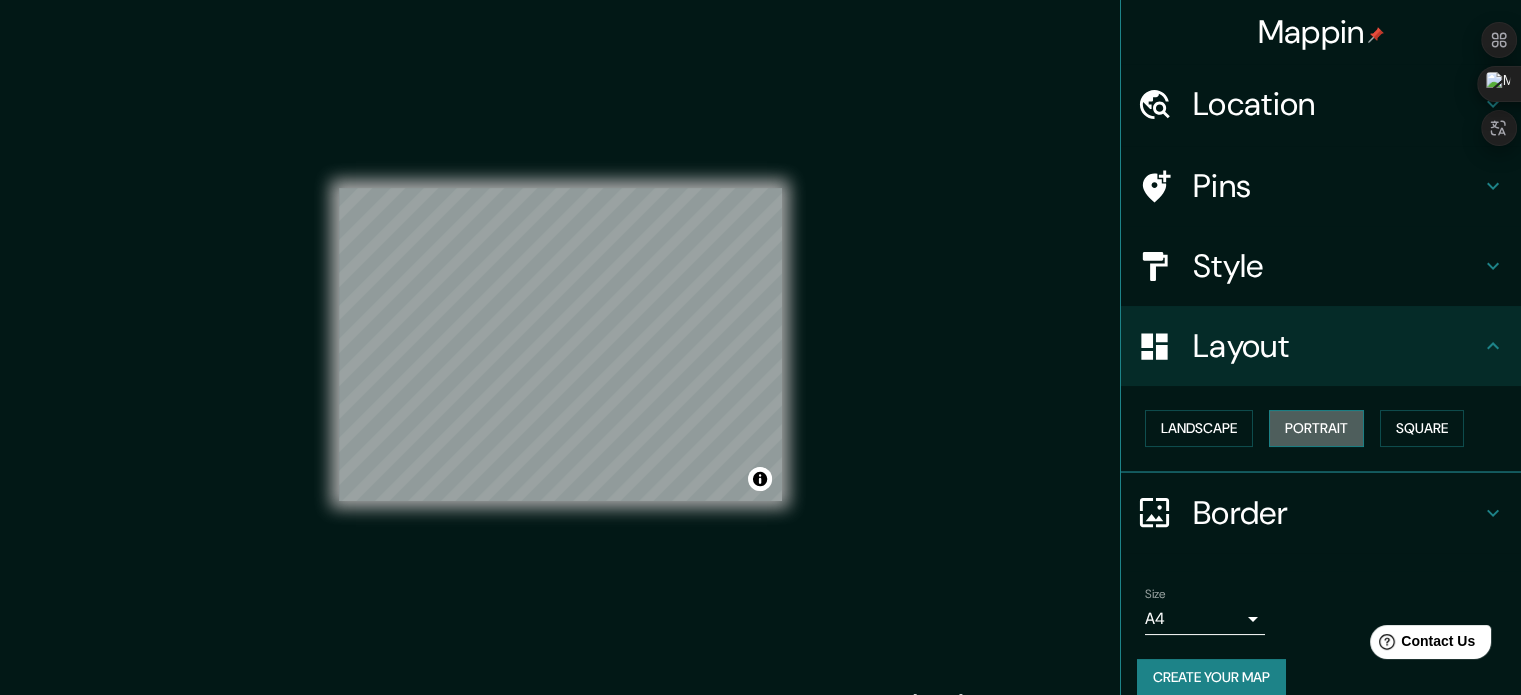 click on "Portrait" at bounding box center [1316, 428] 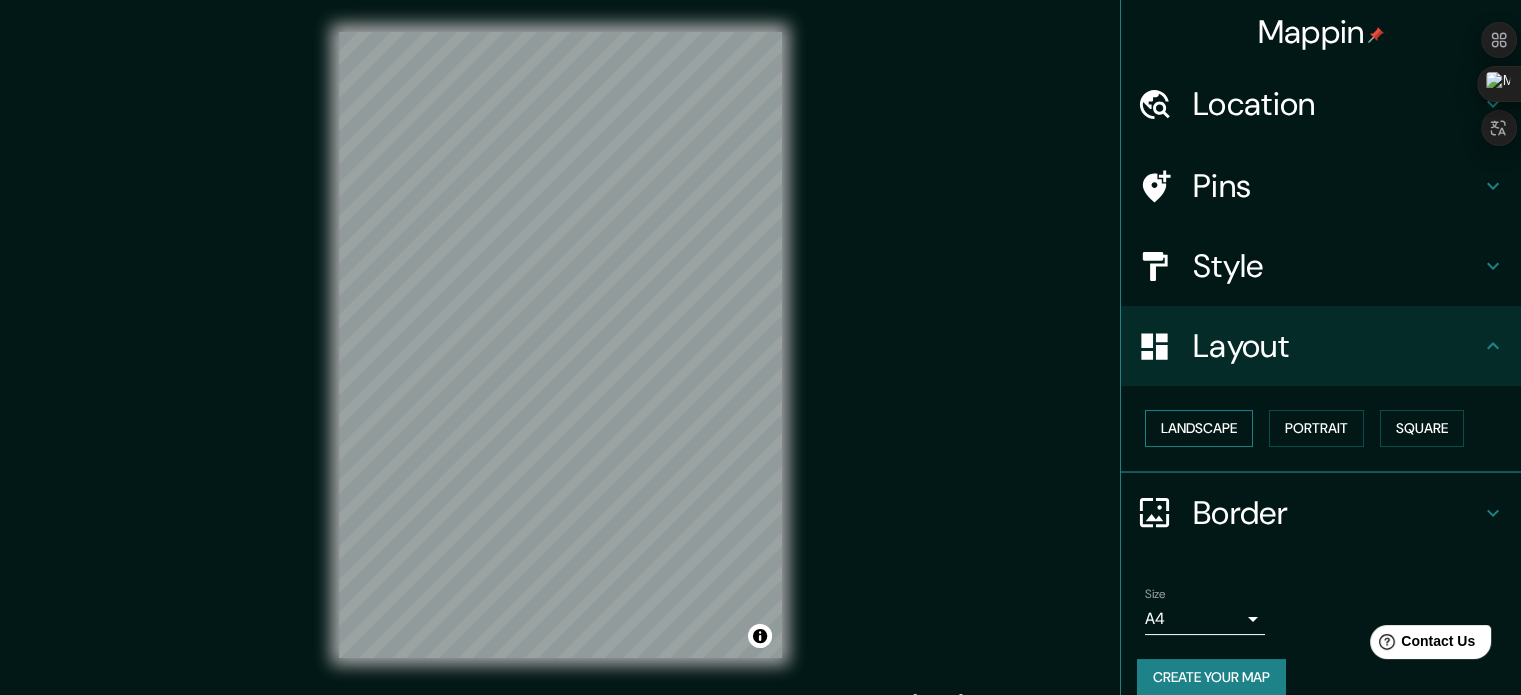 click on "Landscape" at bounding box center (1199, 428) 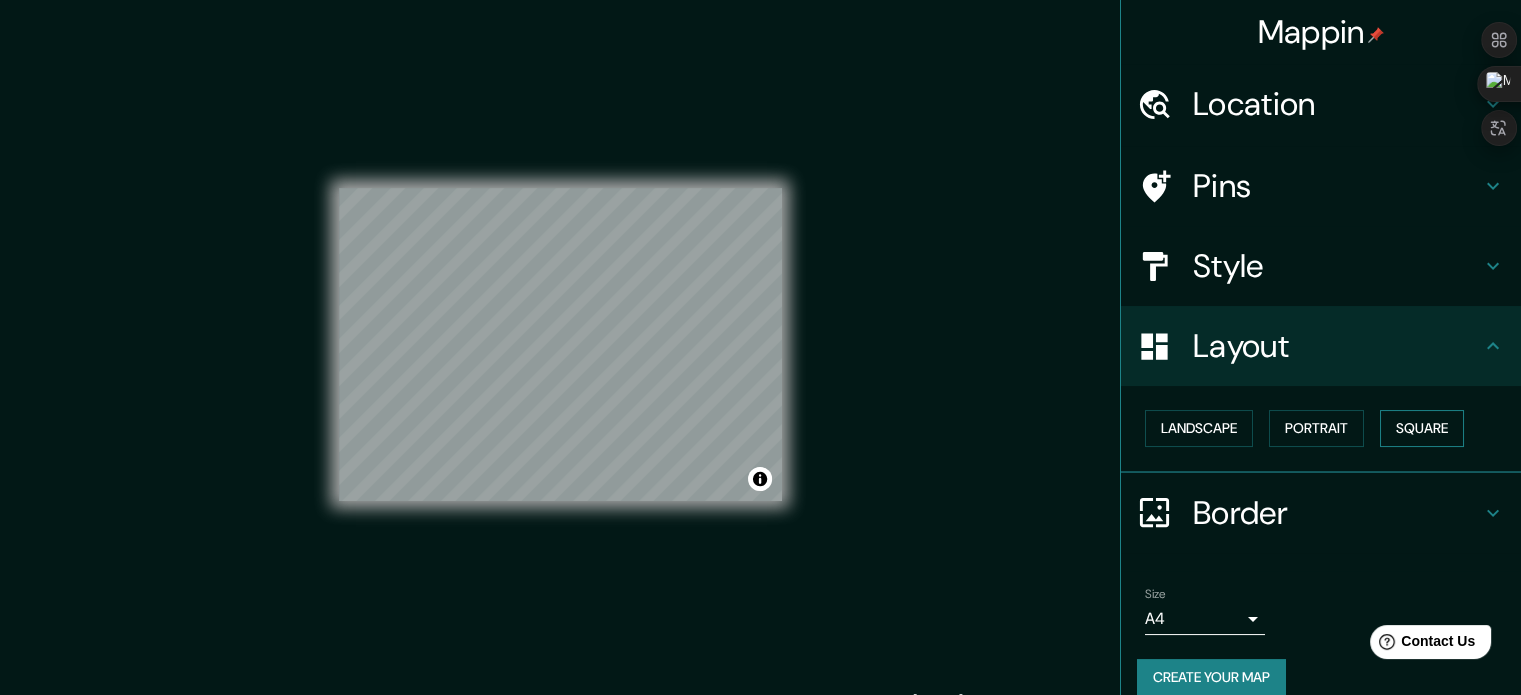 click on "Square" at bounding box center (1422, 428) 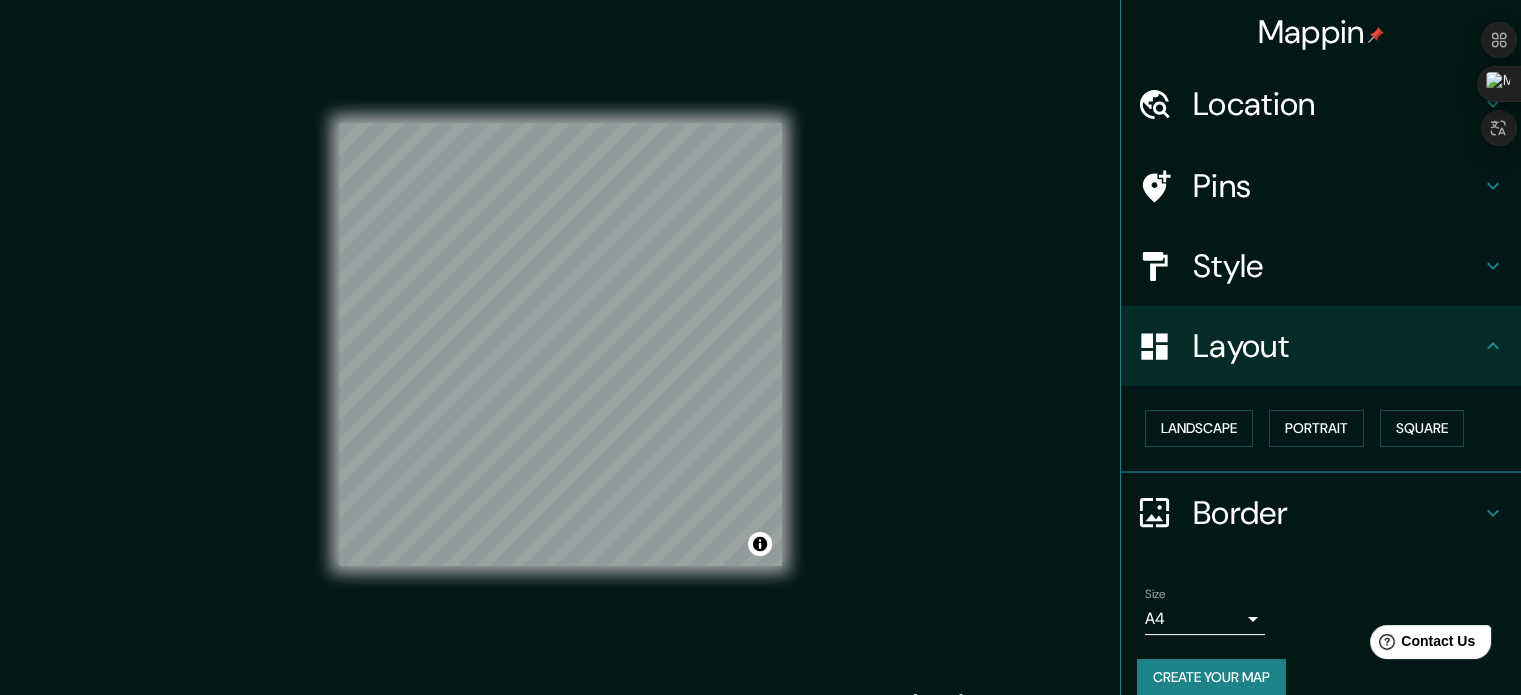 click on "Border" at bounding box center (1337, 513) 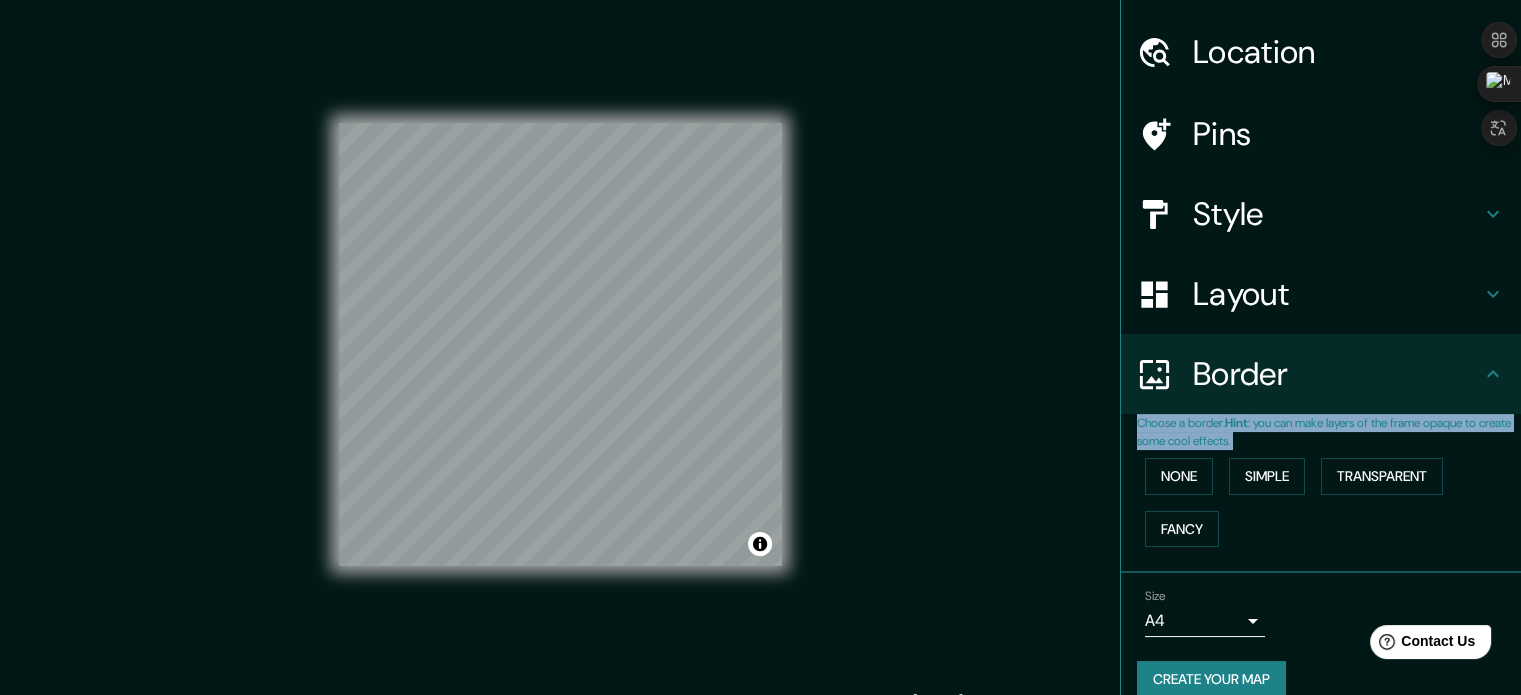 scroll, scrollTop: 0, scrollLeft: 0, axis: both 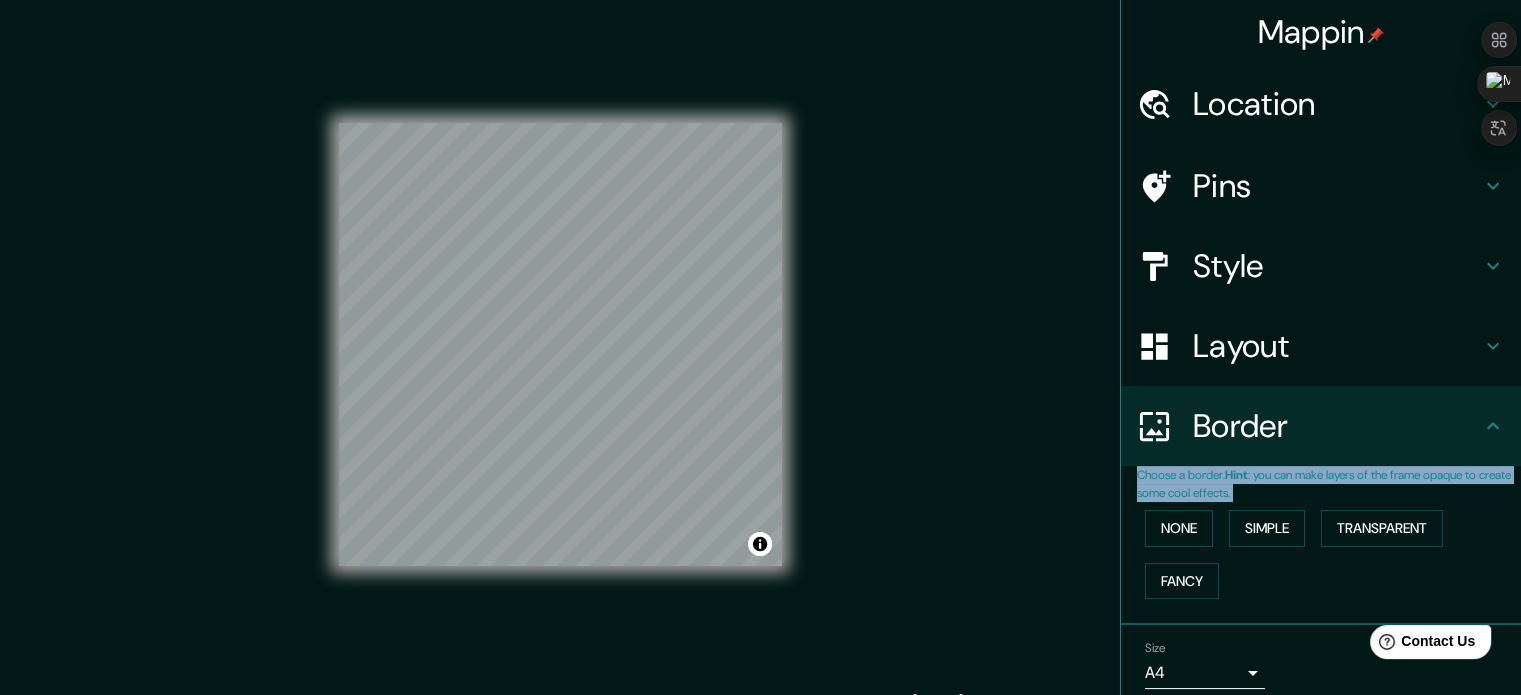 click on "Location" at bounding box center (1337, 104) 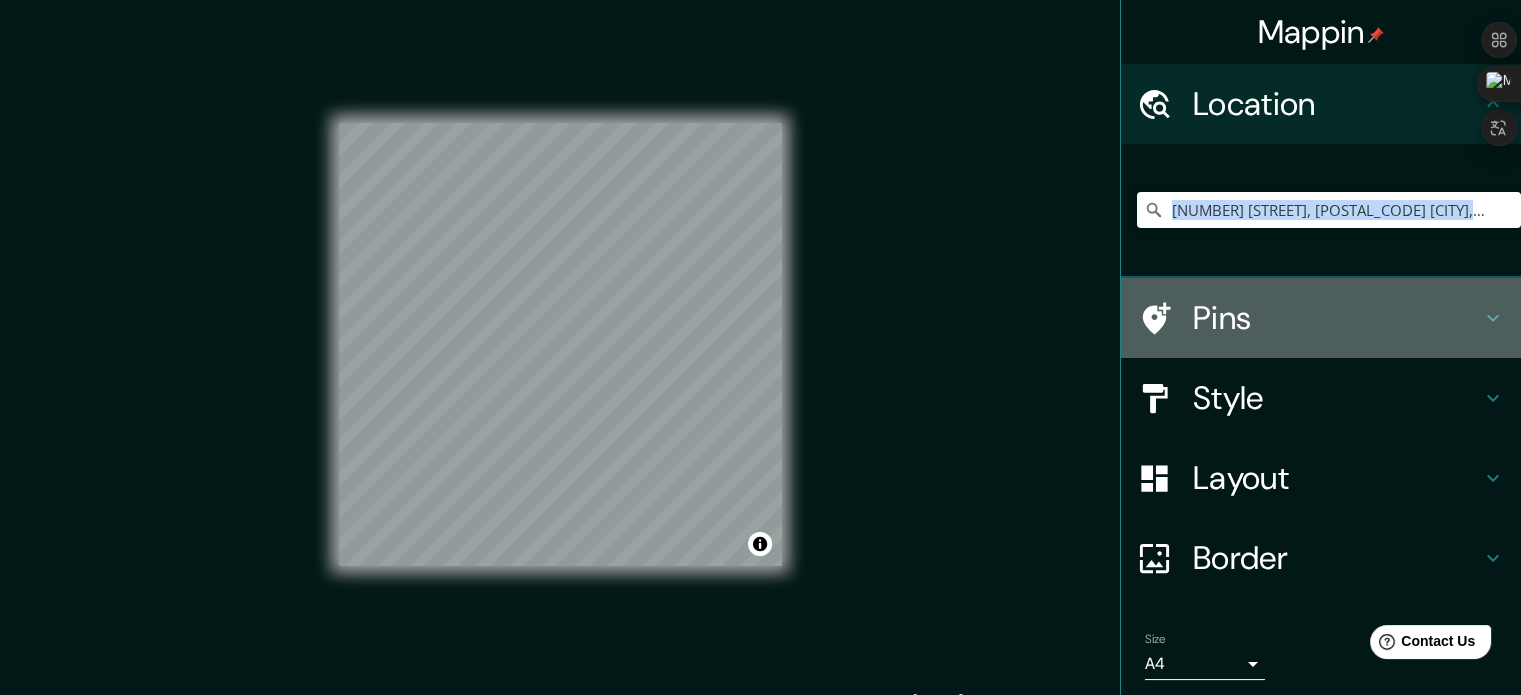 click on "Pins" at bounding box center (1337, 318) 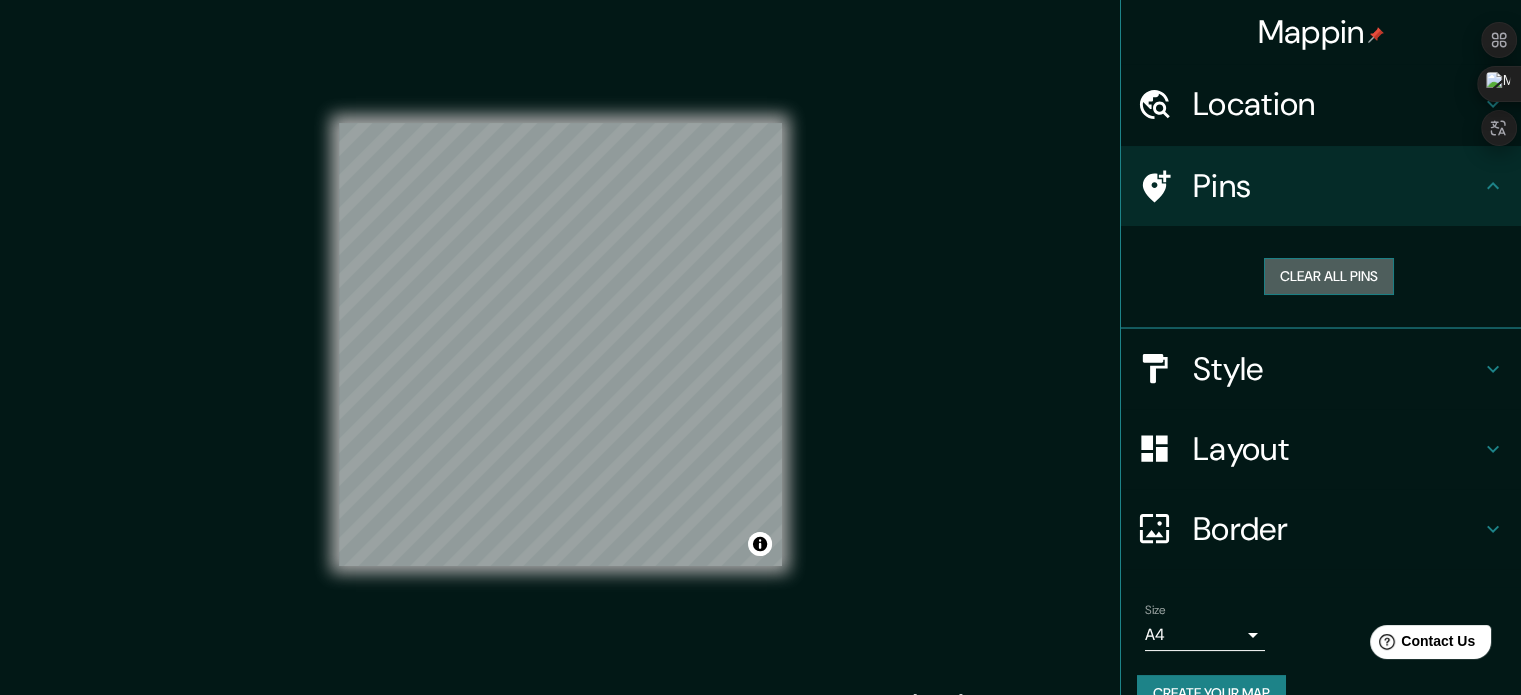 click on "Clear all pins" at bounding box center (1329, 276) 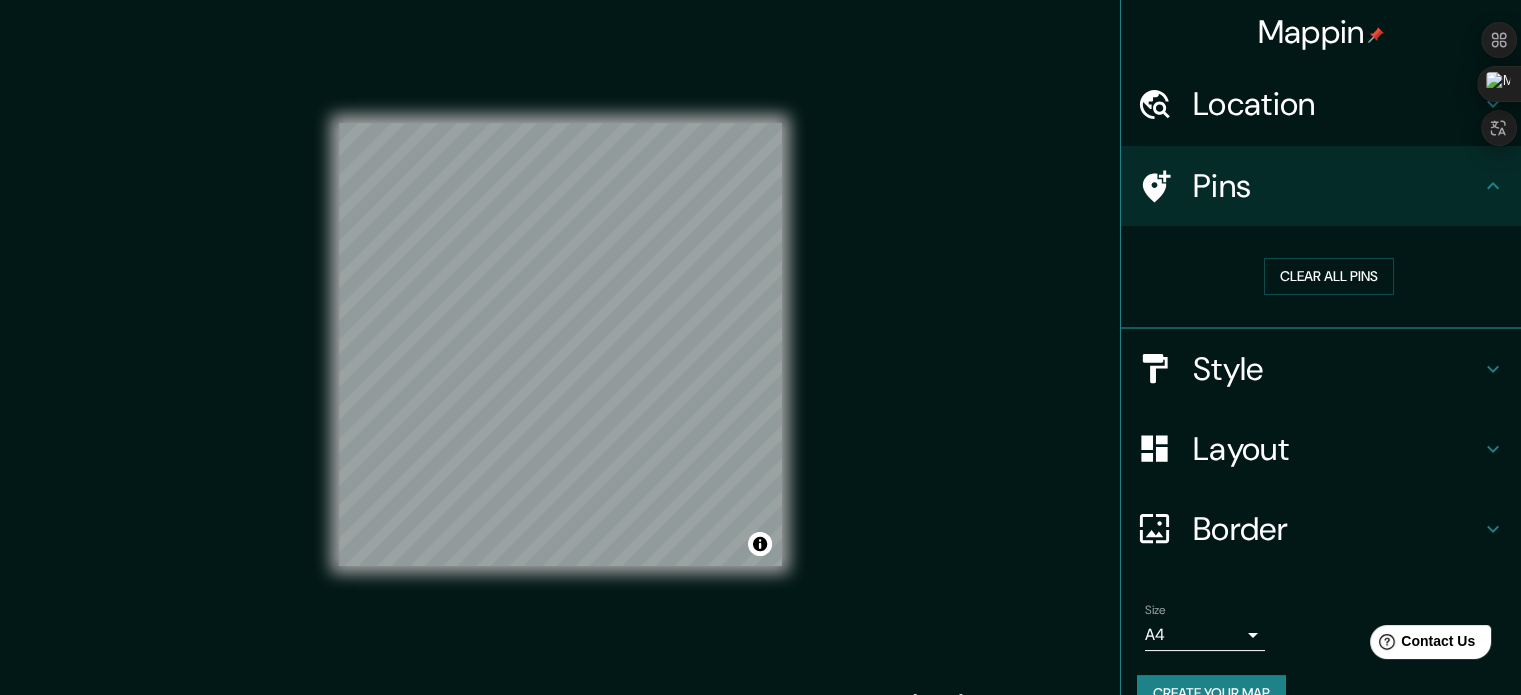 click on "Style" at bounding box center (1337, 369) 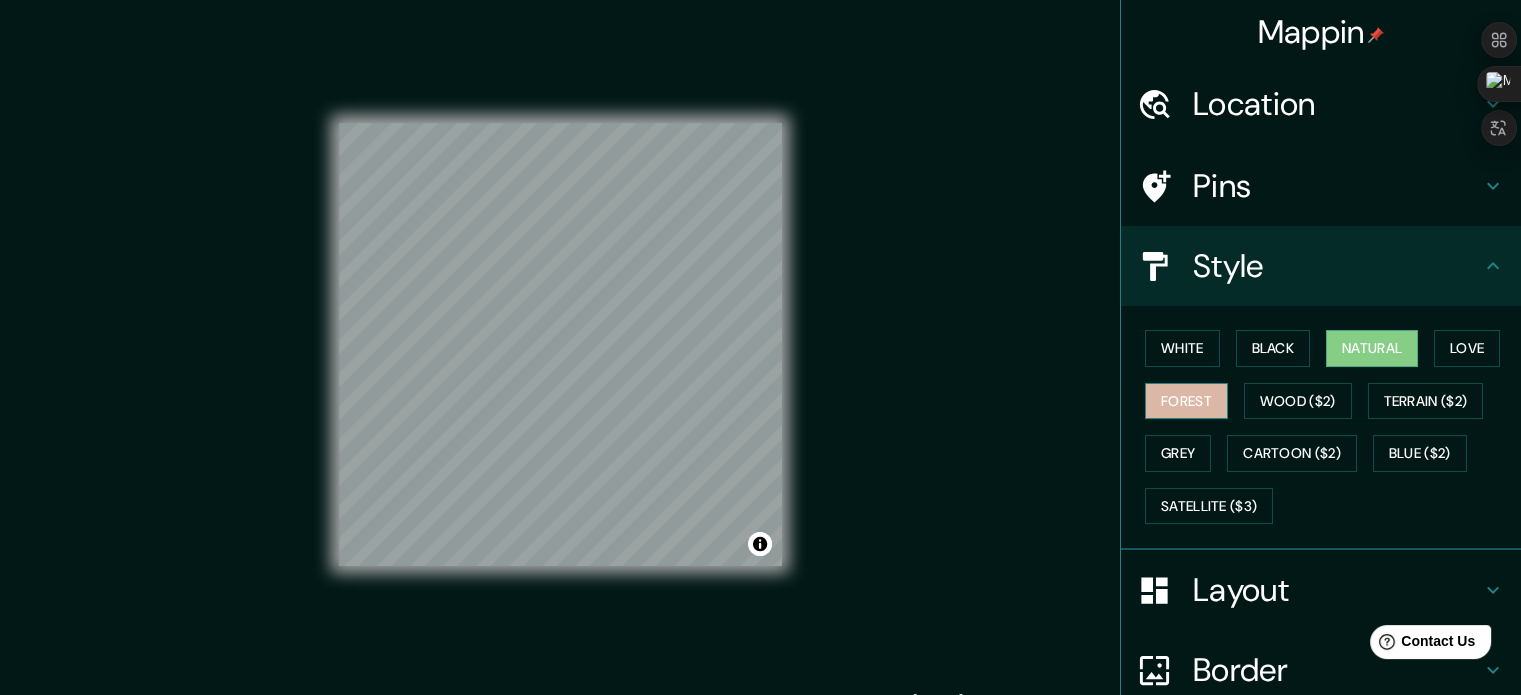 click on "Forest" at bounding box center [1186, 401] 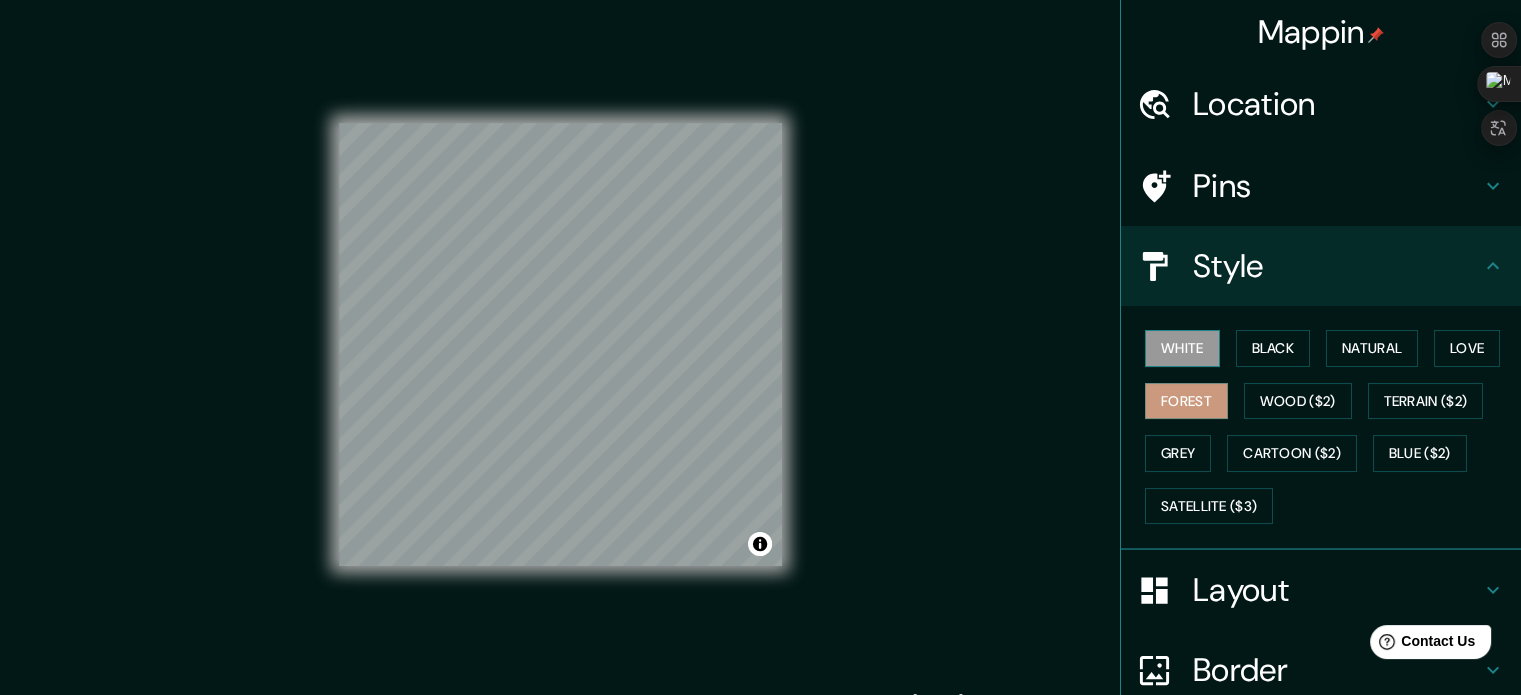 click on "White" at bounding box center (1182, 348) 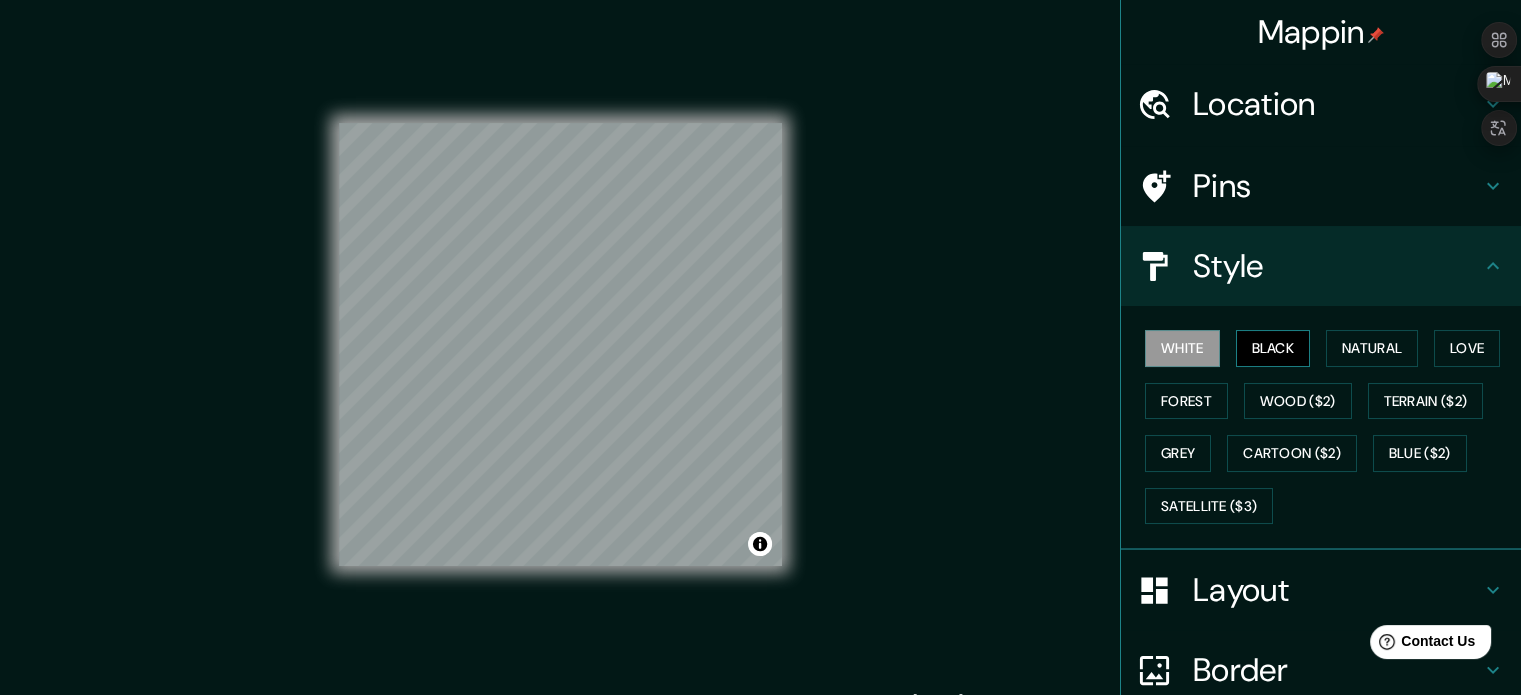 click on "Black" at bounding box center [1273, 348] 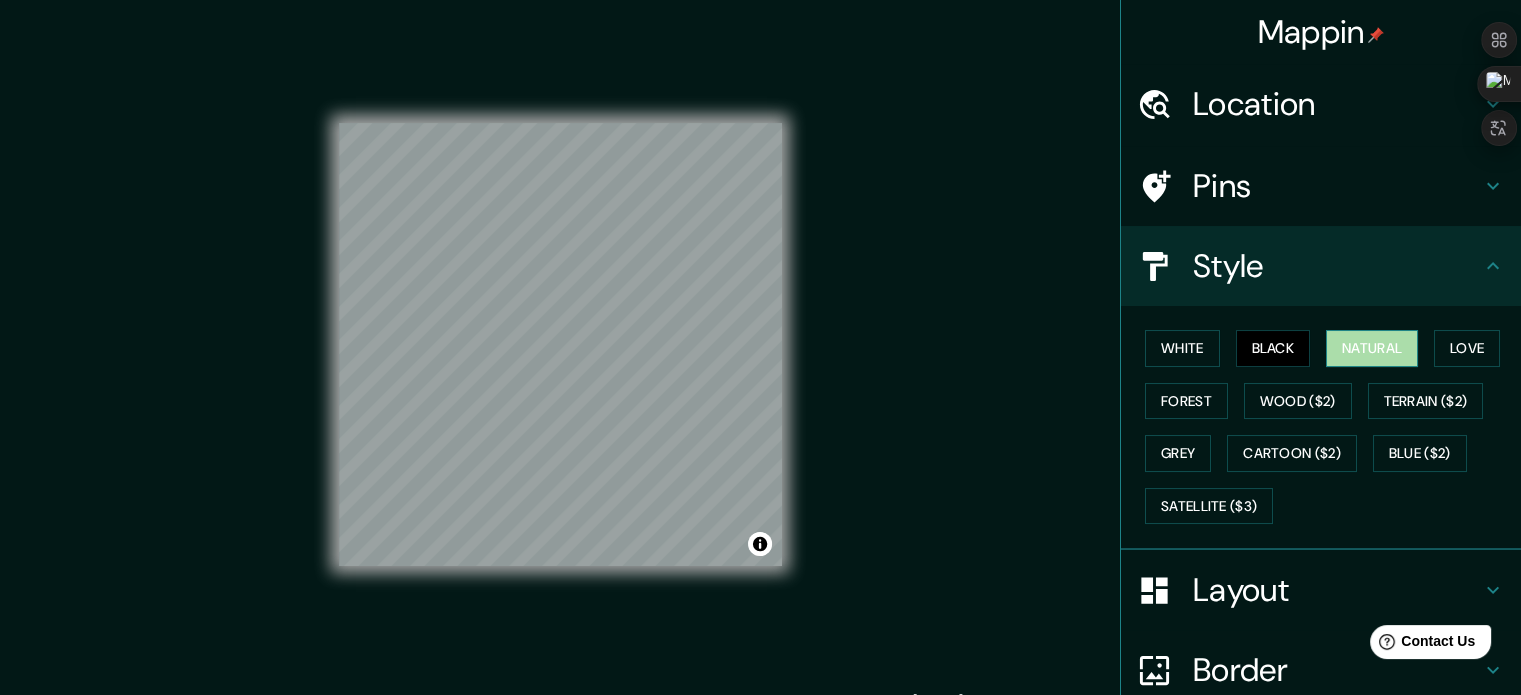 click on "Natural" at bounding box center (1372, 348) 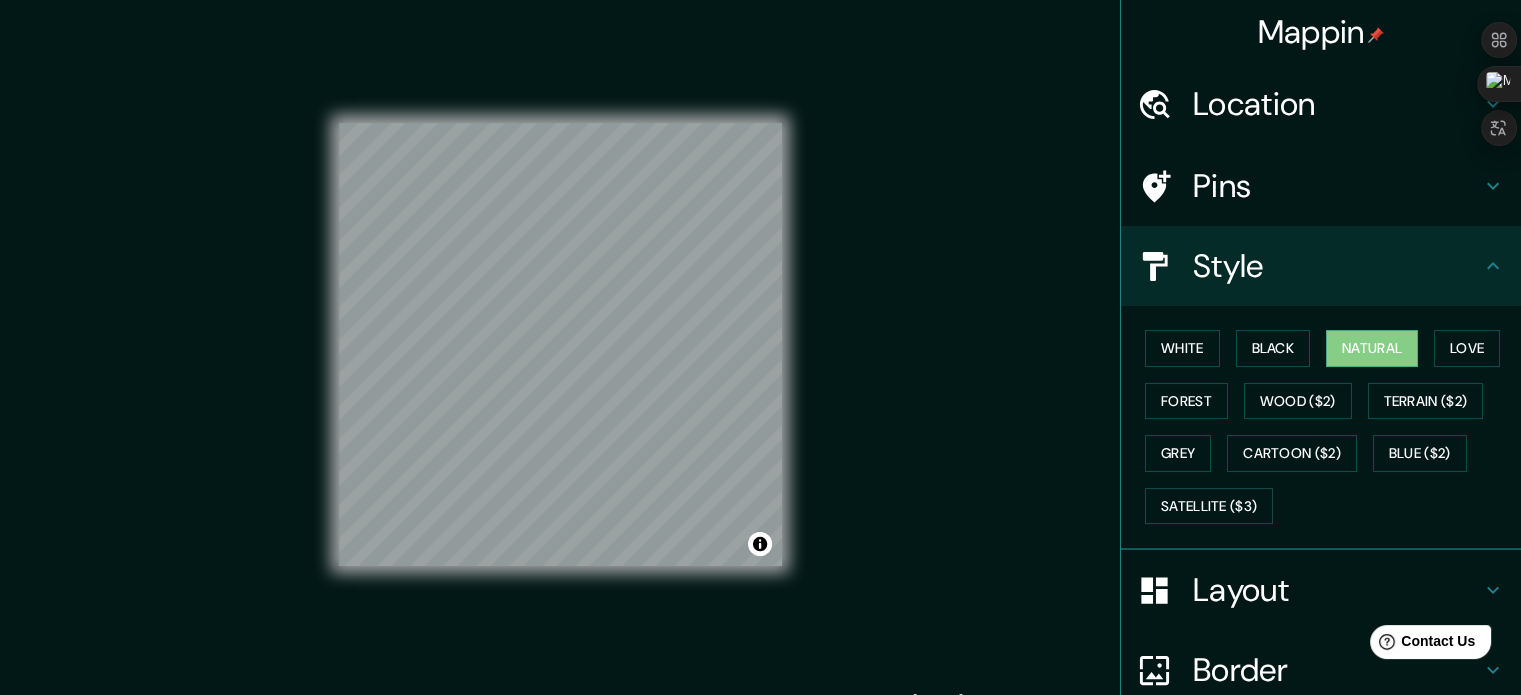 click on "White Black Natural Love Forest Wood ($2) Terrain ($2) Grey Cartoon ($2) Blue ($2) Satellite ($3)" at bounding box center (1329, 427) 